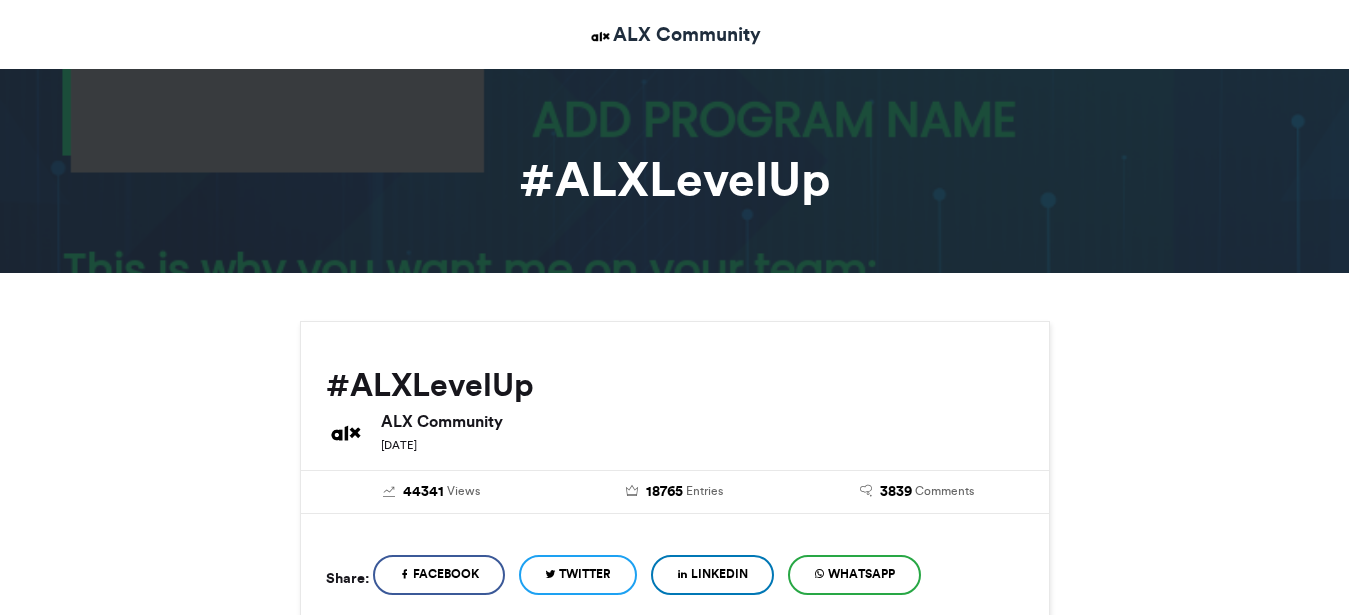 scroll, scrollTop: 0, scrollLeft: 0, axis: both 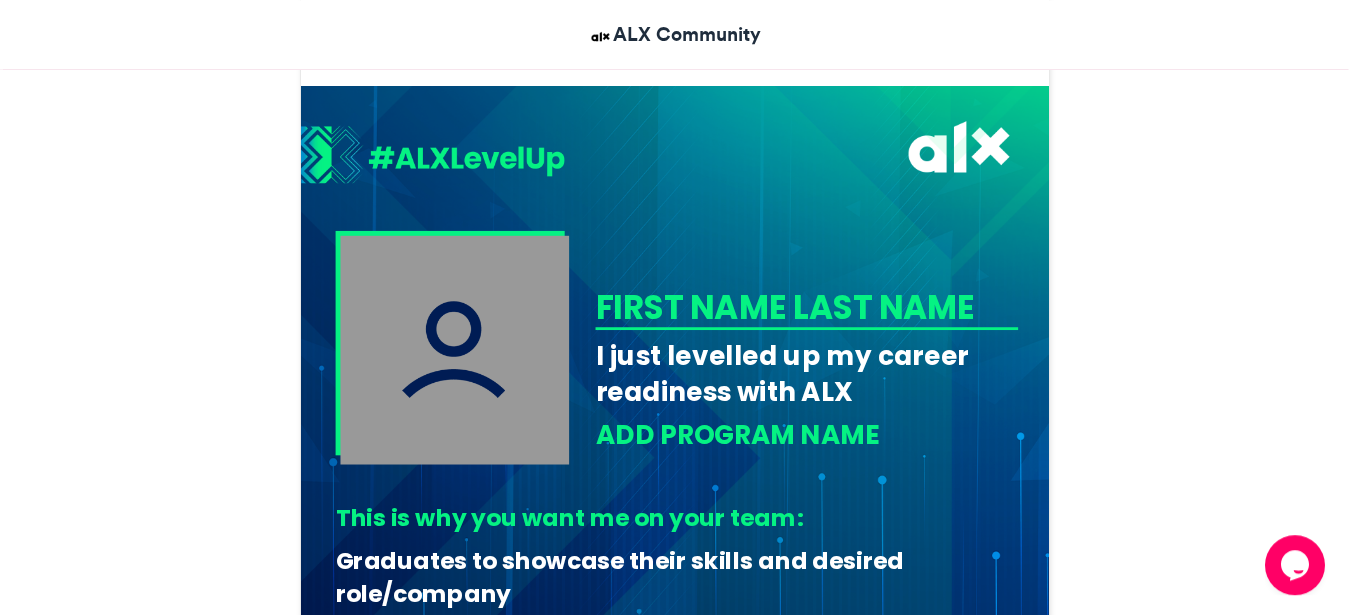 click on "FIRST NAME LAST NAME" at bounding box center (803, 307) 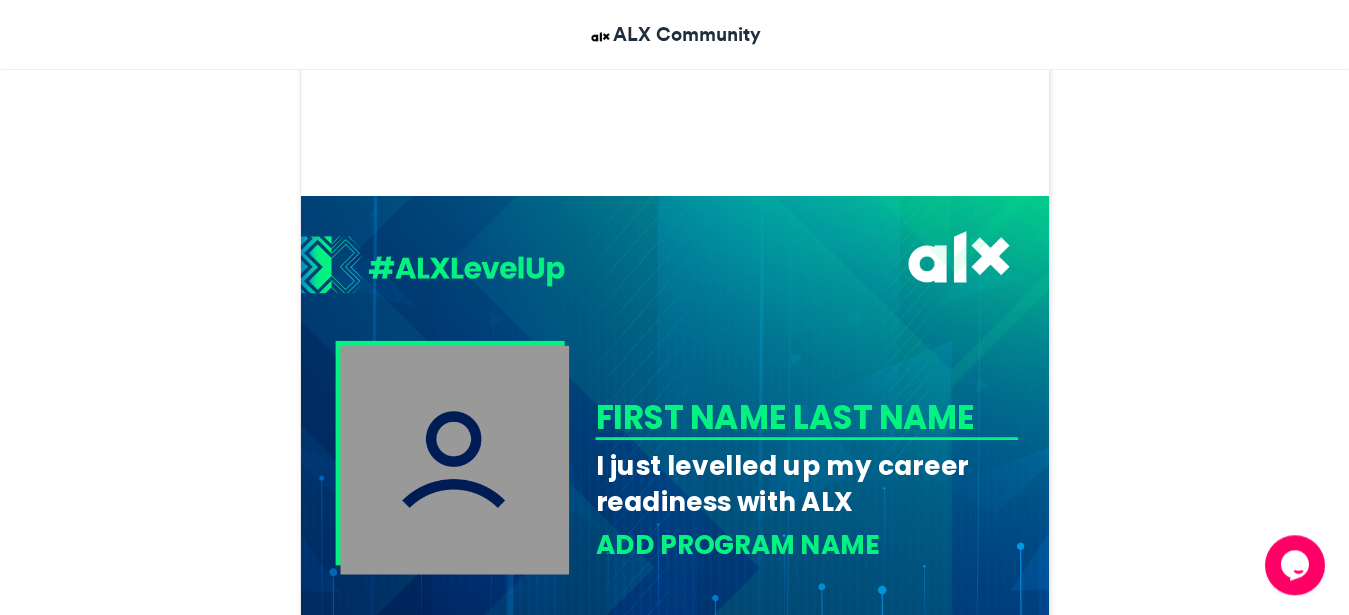 scroll, scrollTop: 844, scrollLeft: 0, axis: vertical 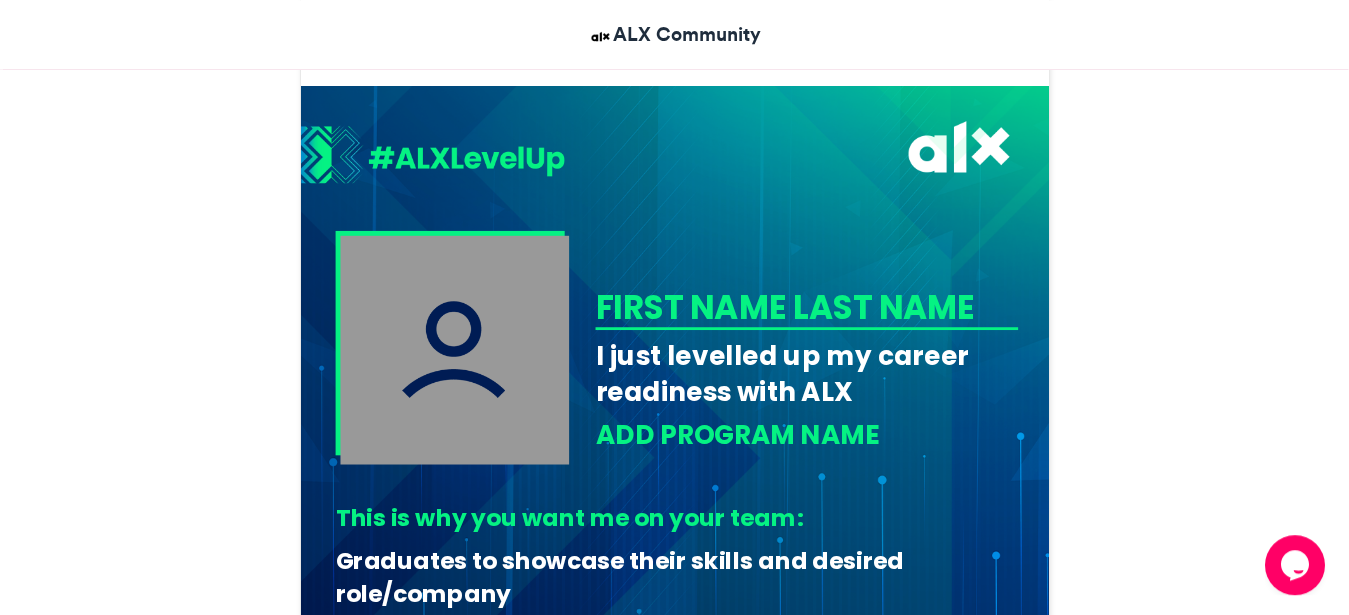 click on "FIRST NAME LAST NAME" at bounding box center [803, 307] 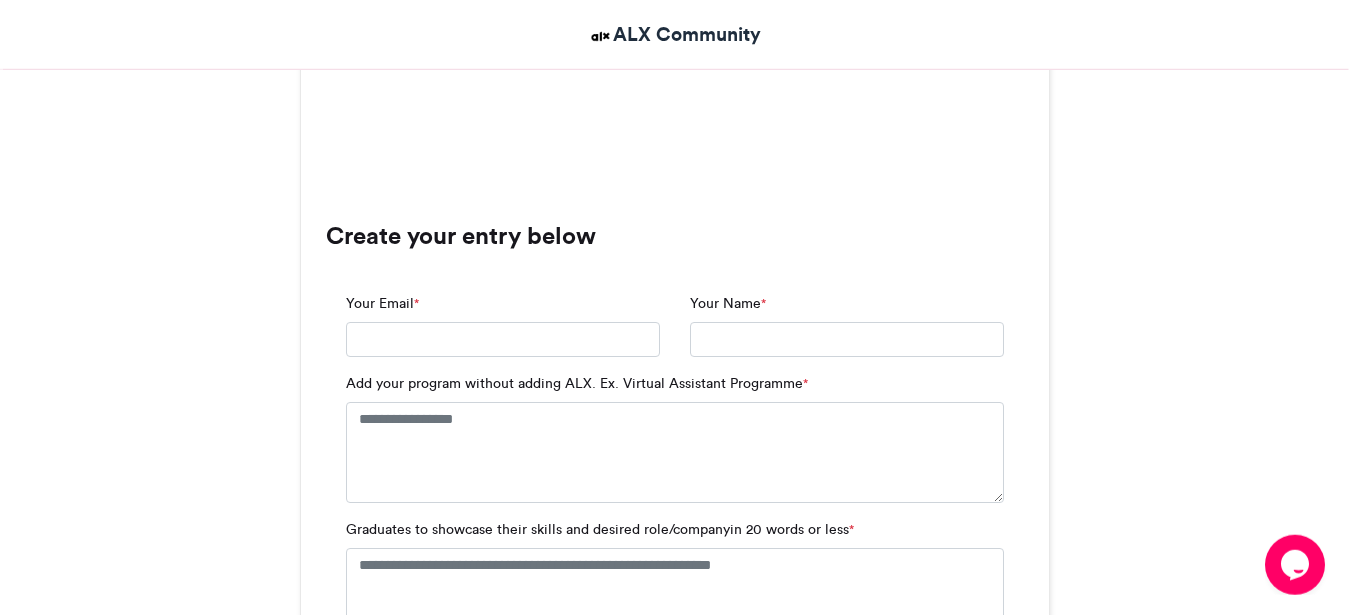 scroll, scrollTop: 1788, scrollLeft: 0, axis: vertical 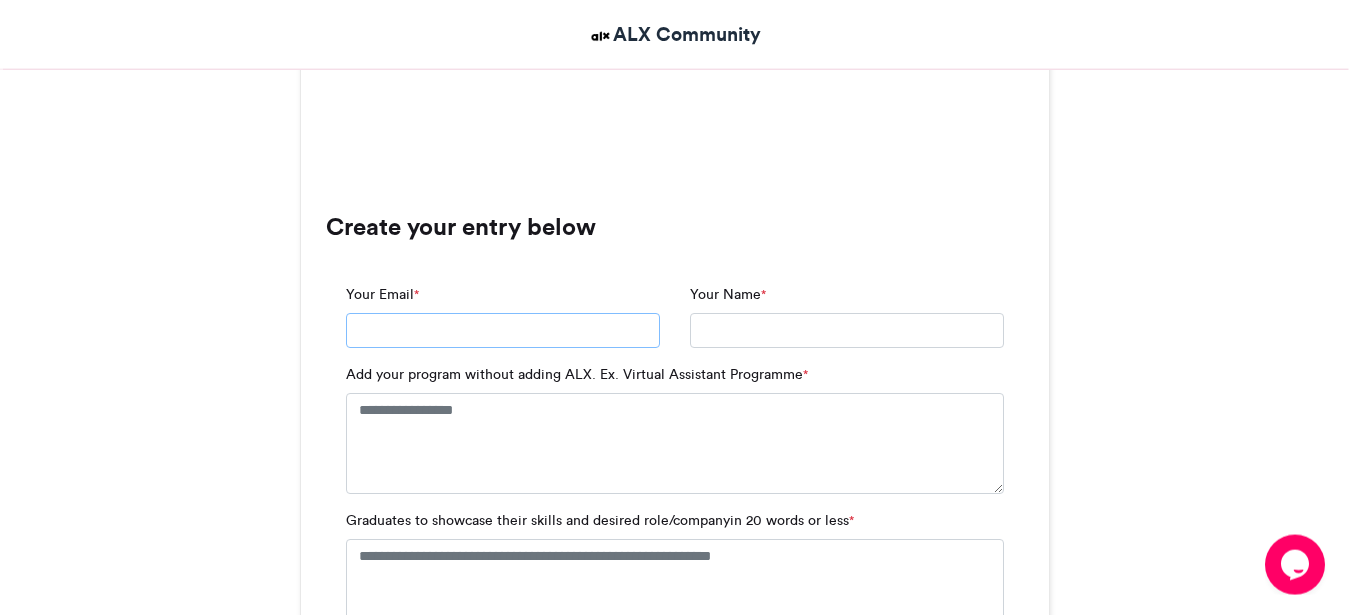 click on "Your Email  *" at bounding box center (503, 331) 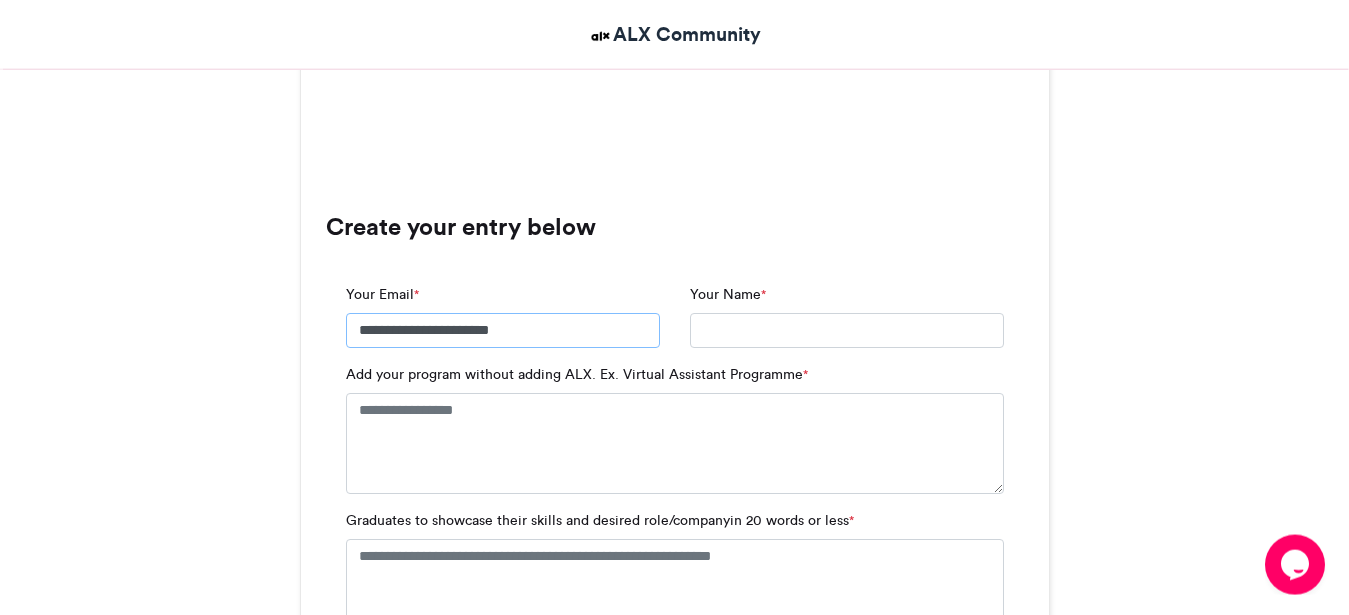 type on "**********" 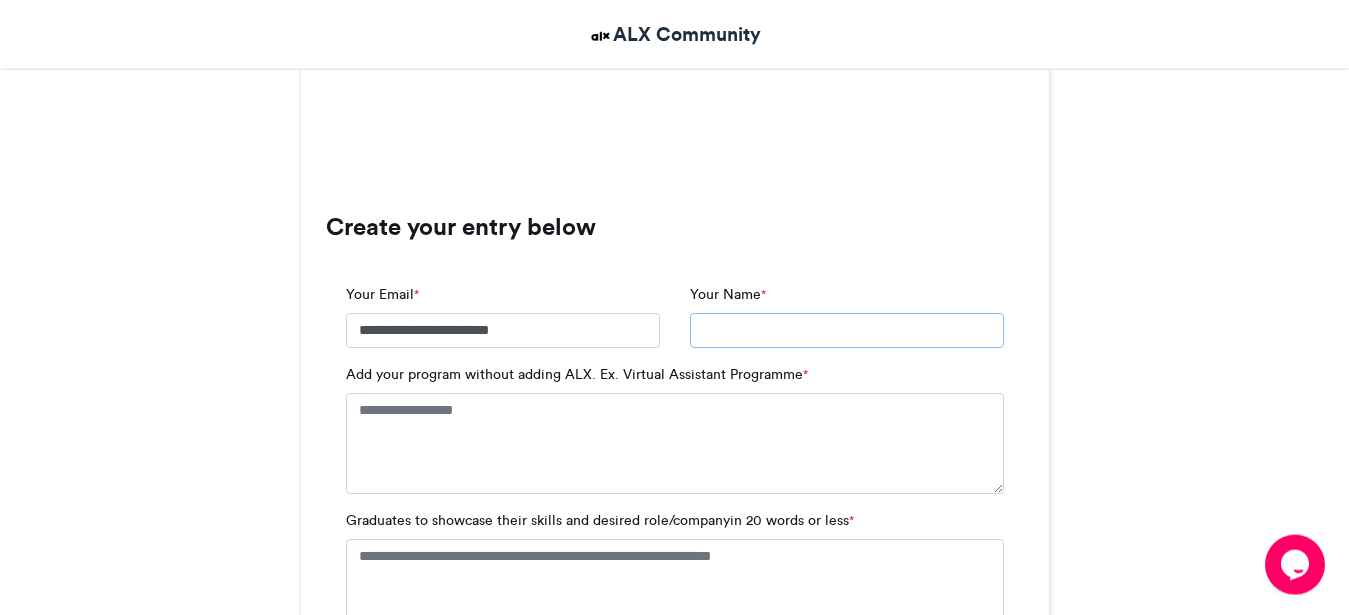 click on "Your Name  *" at bounding box center (847, 331) 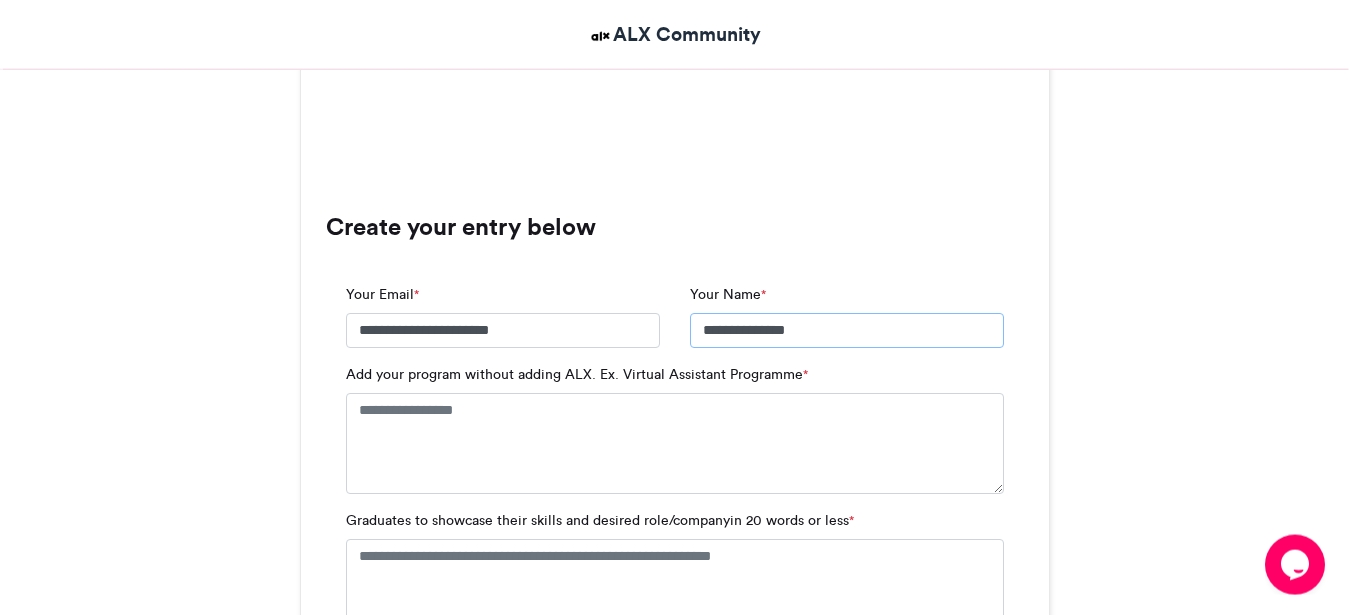 type on "**********" 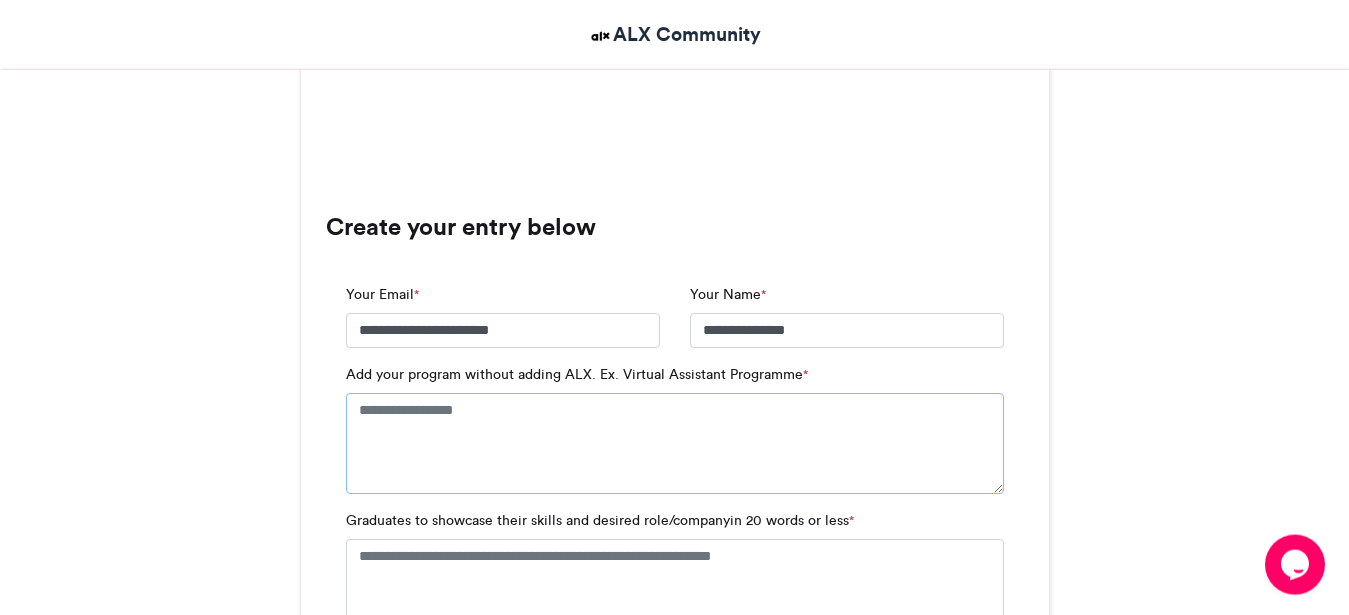 click on "Add your program without adding ALX. Ex. Virtual Assistant Programme  *" at bounding box center [675, 443] 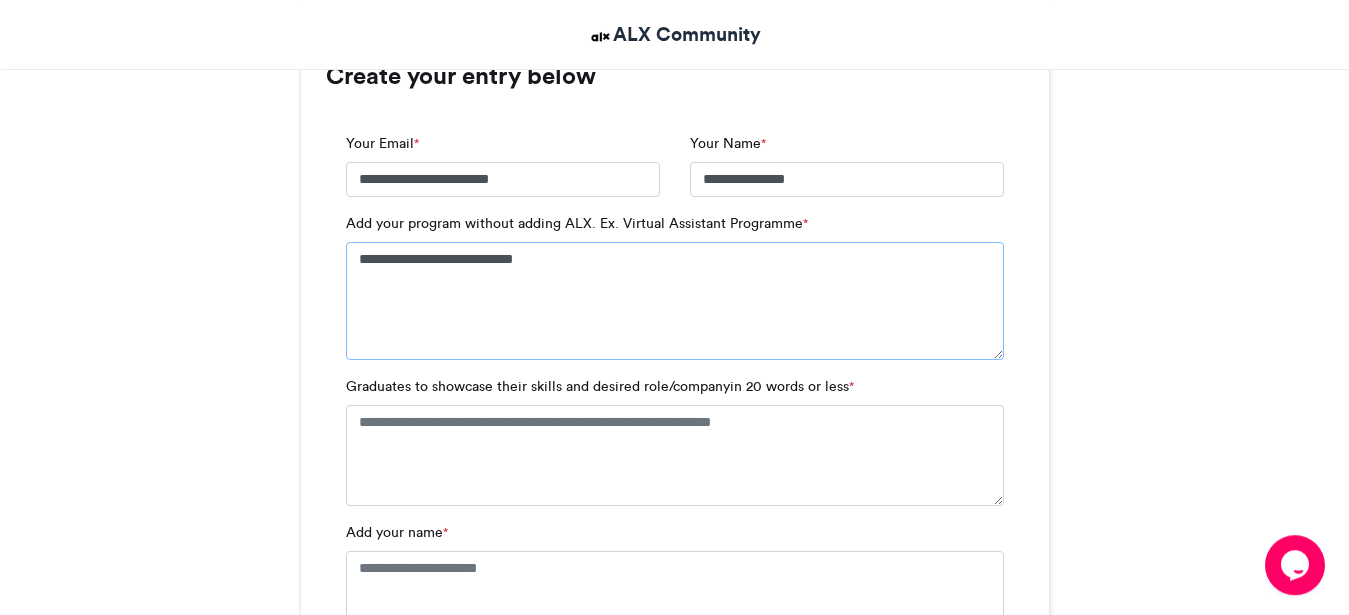 scroll, scrollTop: 2058, scrollLeft: 0, axis: vertical 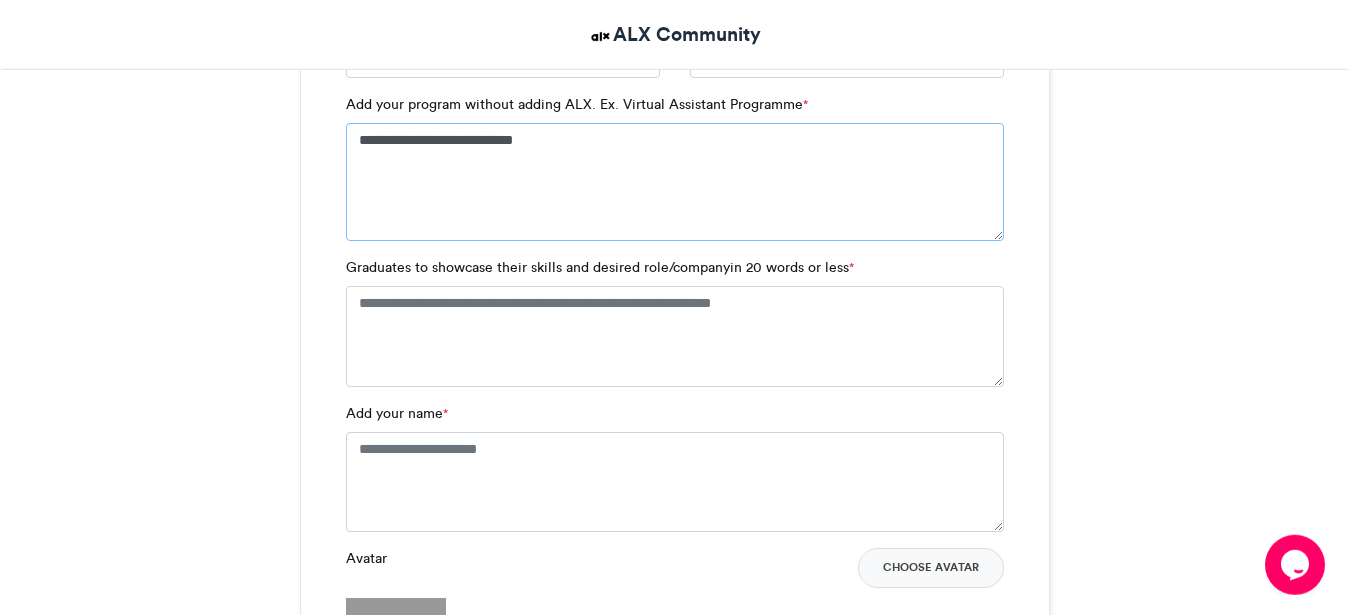 type on "**********" 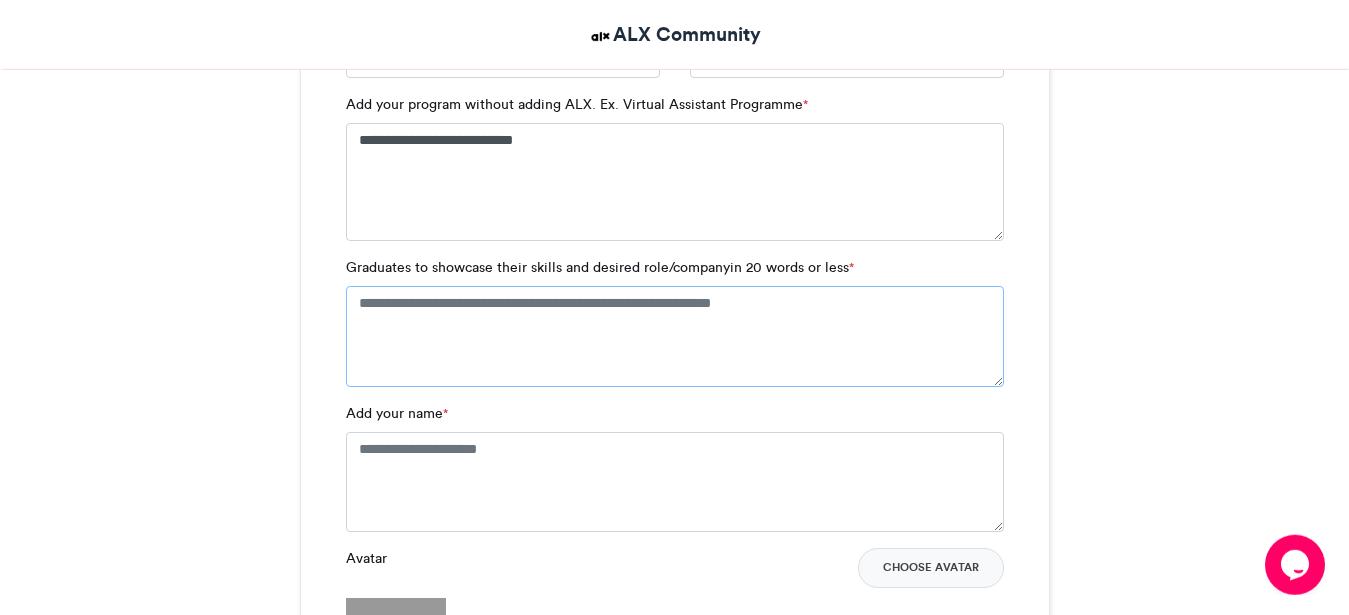 click on "Graduates to showcase their skills and desired role/companyin 20 words or less  *" at bounding box center [675, 336] 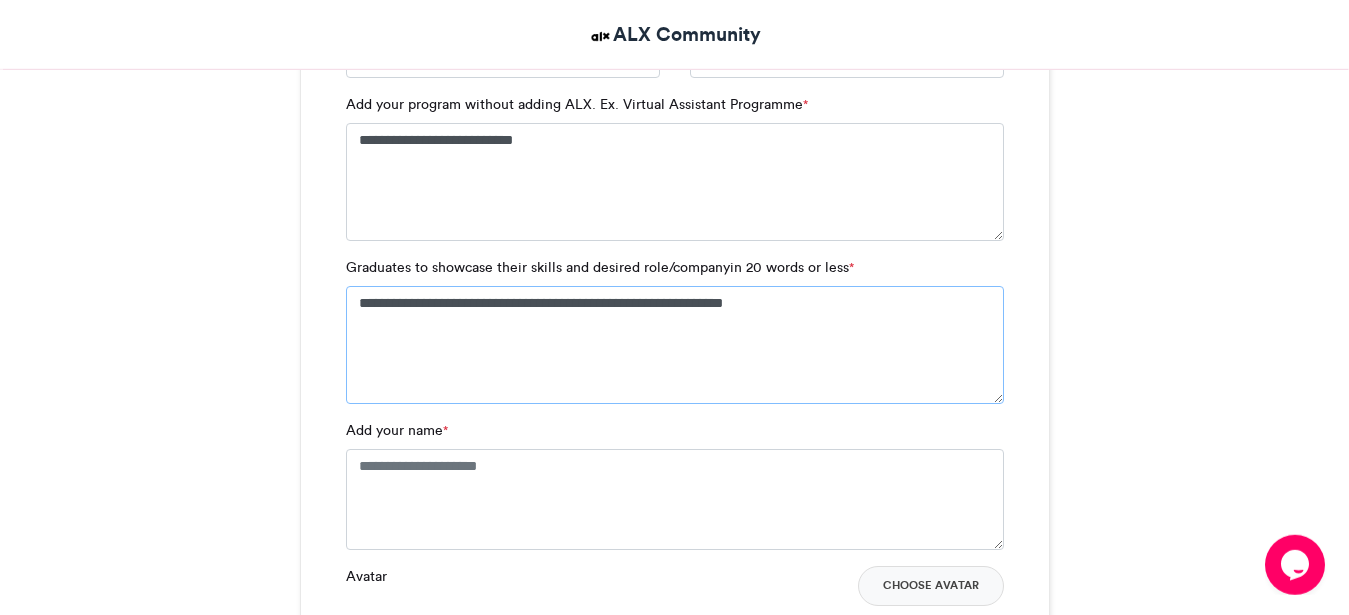click on "**********" at bounding box center [675, 345] 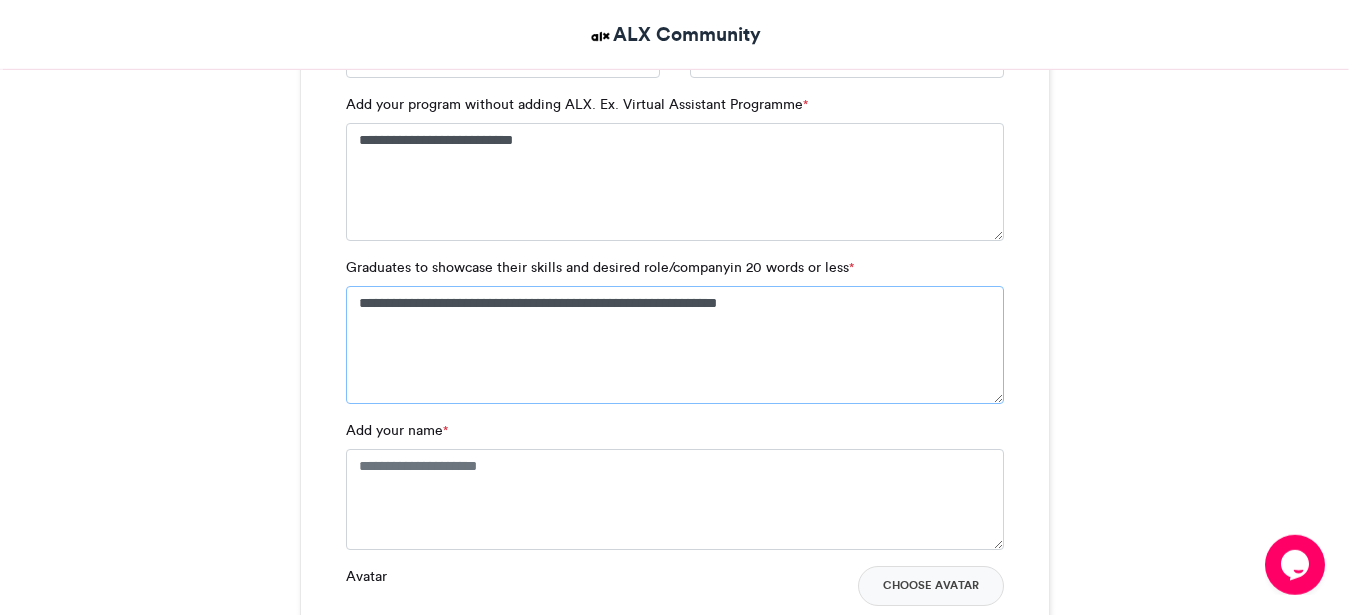 click on "**********" at bounding box center (675, 345) 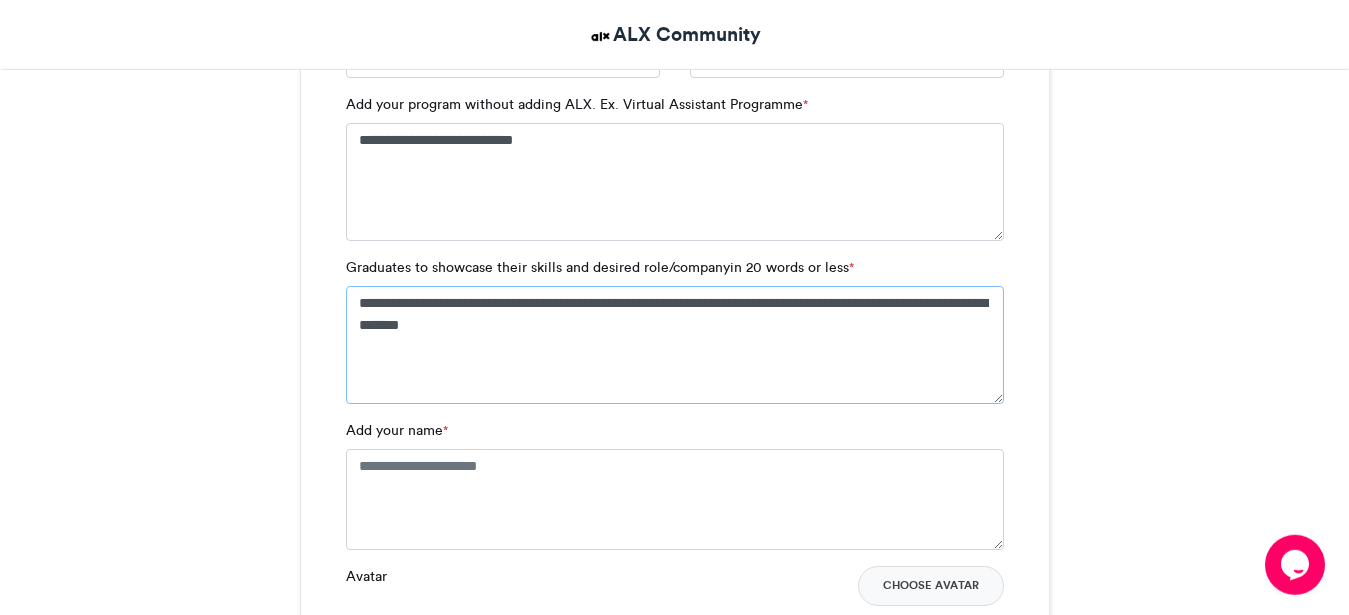 drag, startPoint x: 361, startPoint y: 303, endPoint x: 541, endPoint y: 330, distance: 182.01373 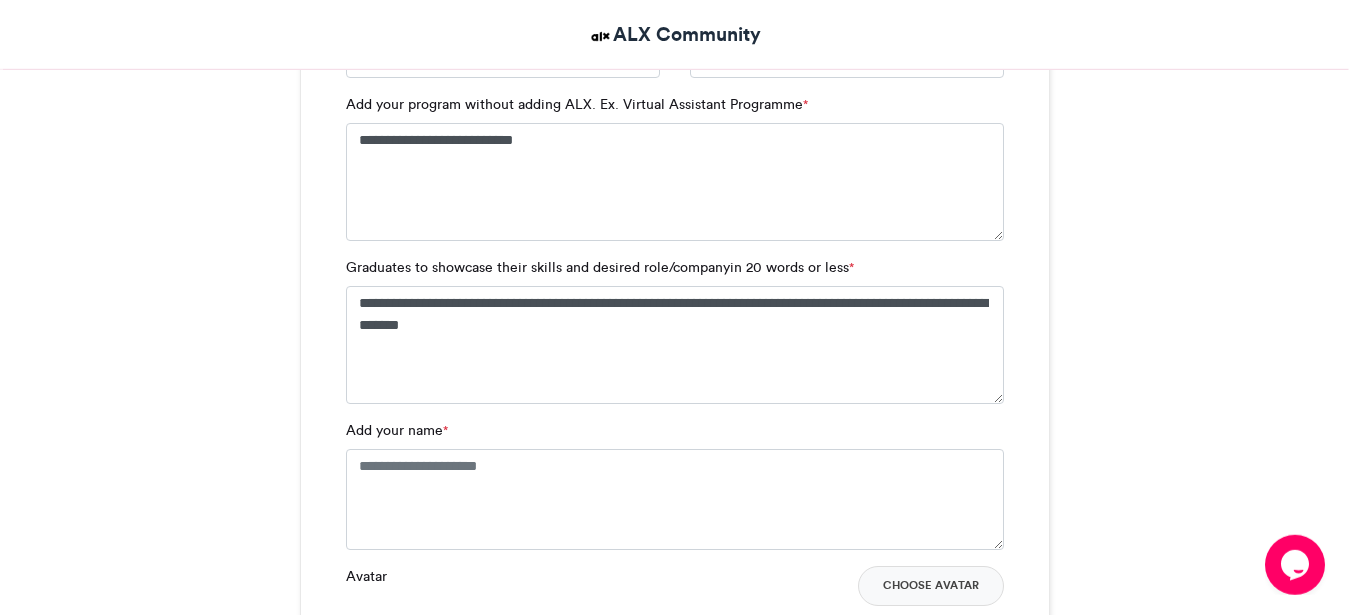 click on "ALX Community
#ALXLevelUp
#ALXLevelUp
ALX Community [DATE] 44341 Views 18765  Entries" at bounding box center [674, 647] 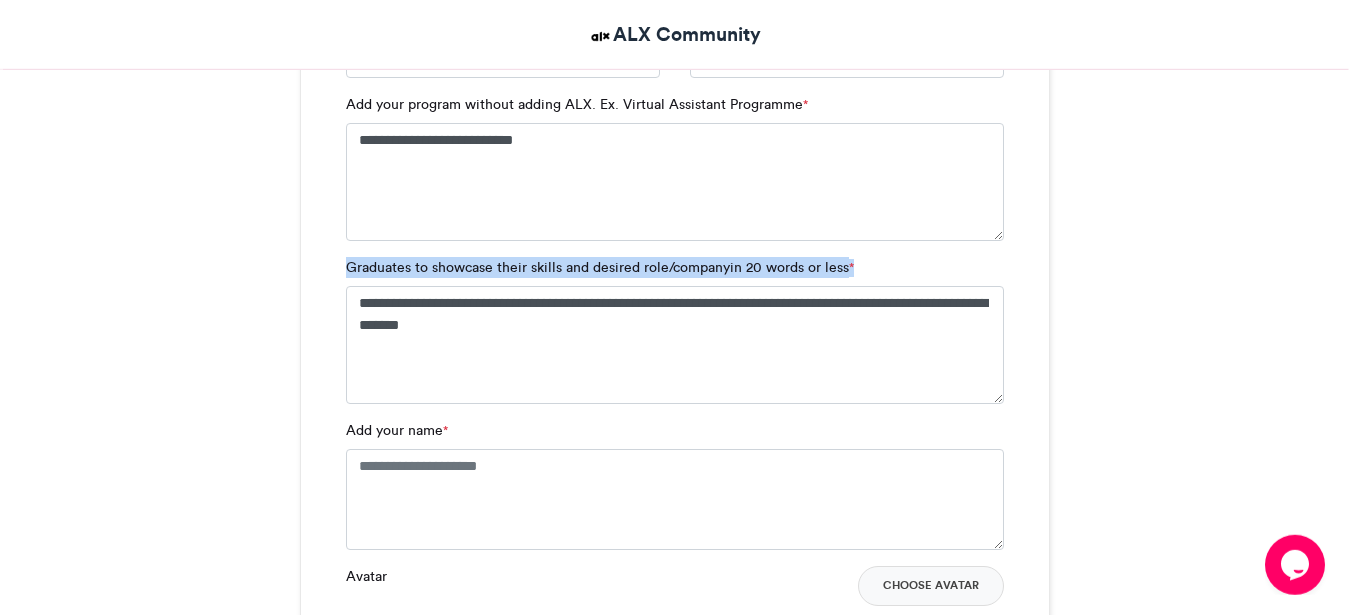 drag, startPoint x: 343, startPoint y: 259, endPoint x: 856, endPoint y: 261, distance: 513.0039 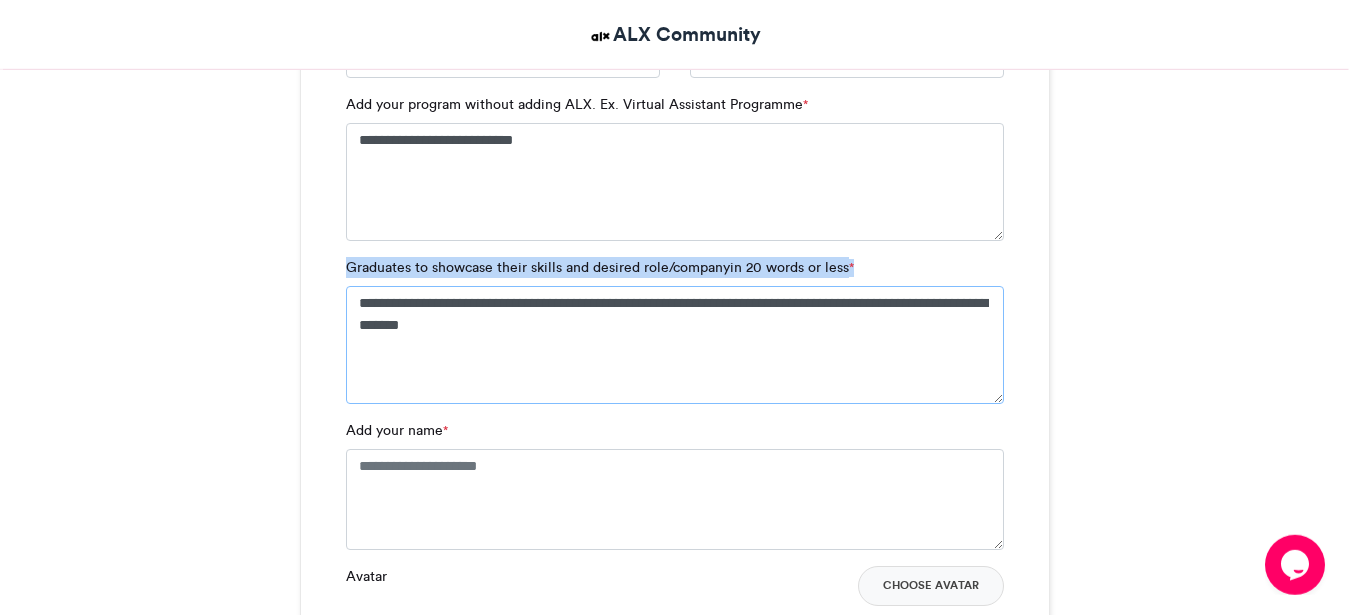 click on "**********" at bounding box center (675, 345) 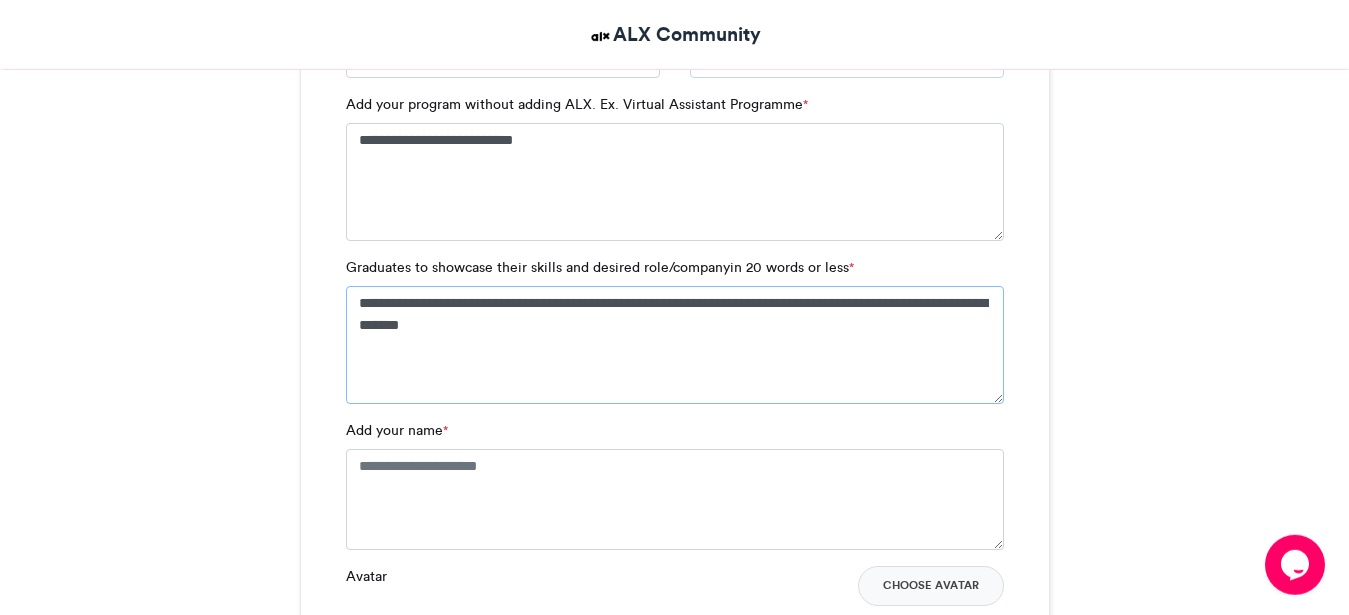 drag, startPoint x: 362, startPoint y: 305, endPoint x: 526, endPoint y: 337, distance: 167.09279 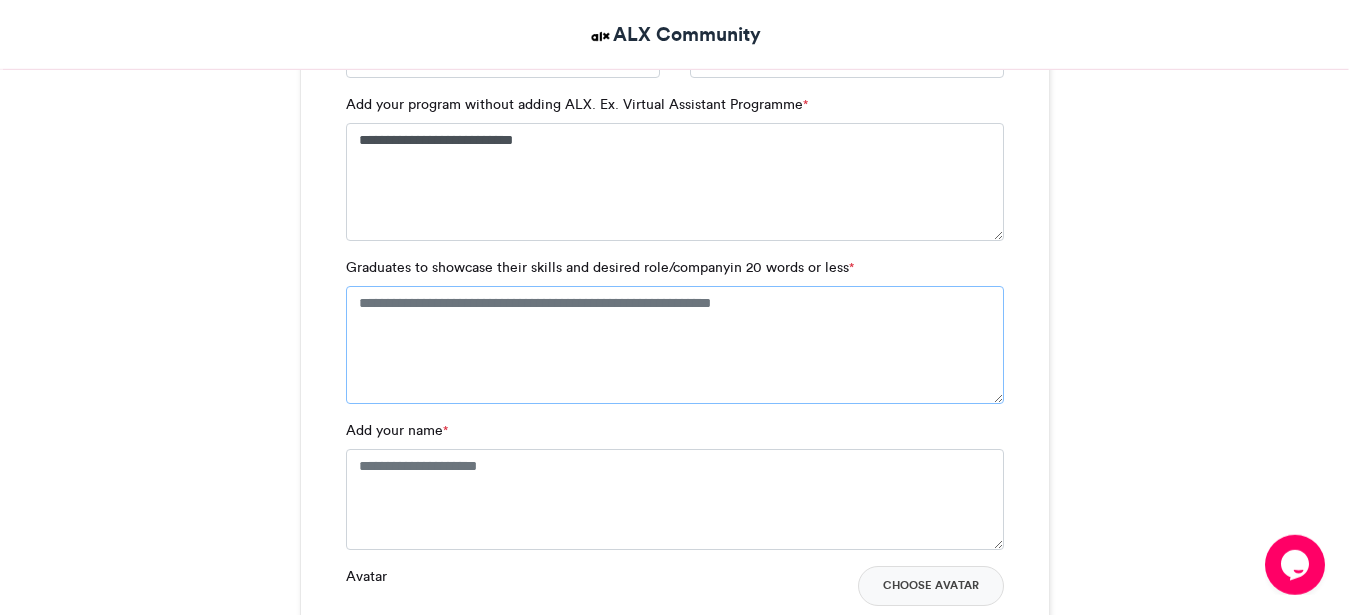 paste on "**********" 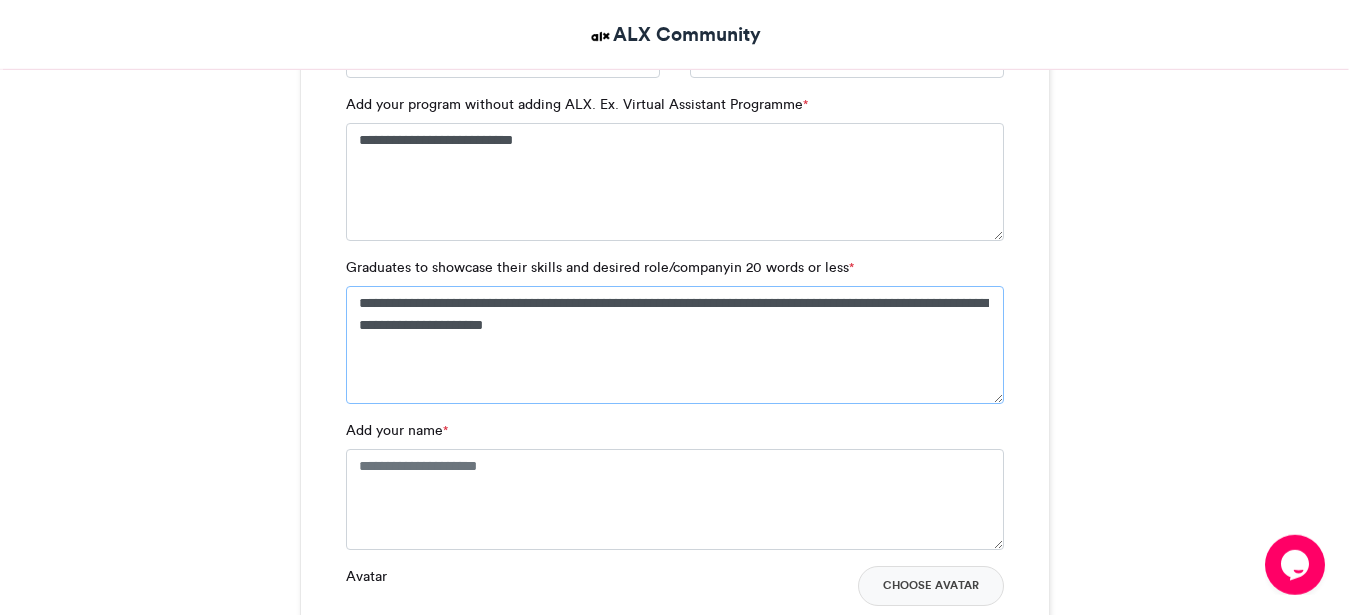 type on "**********" 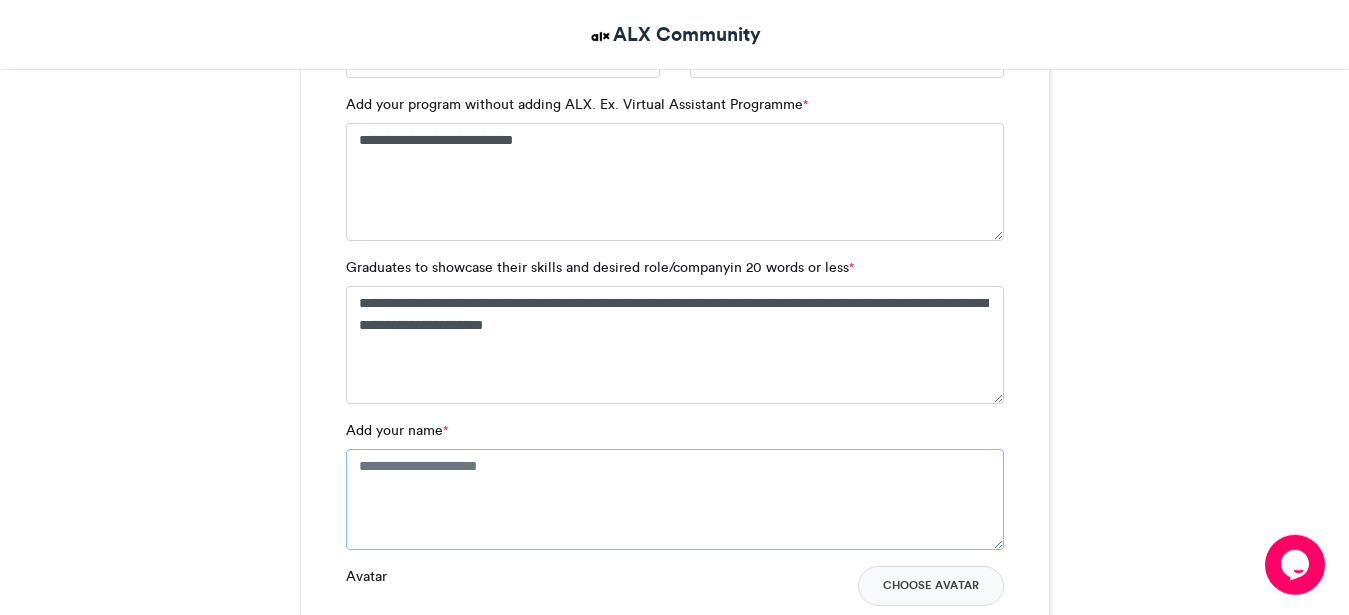 click on "Add your name  *" at bounding box center [675, 499] 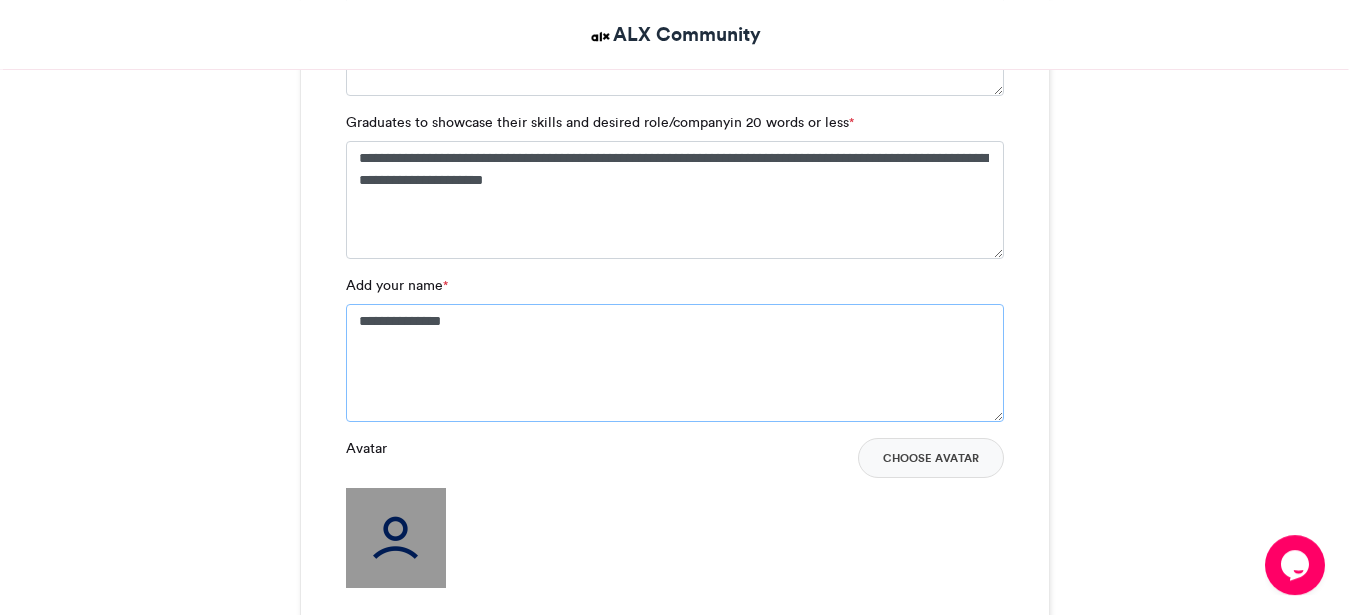 scroll, scrollTop: 2249, scrollLeft: 0, axis: vertical 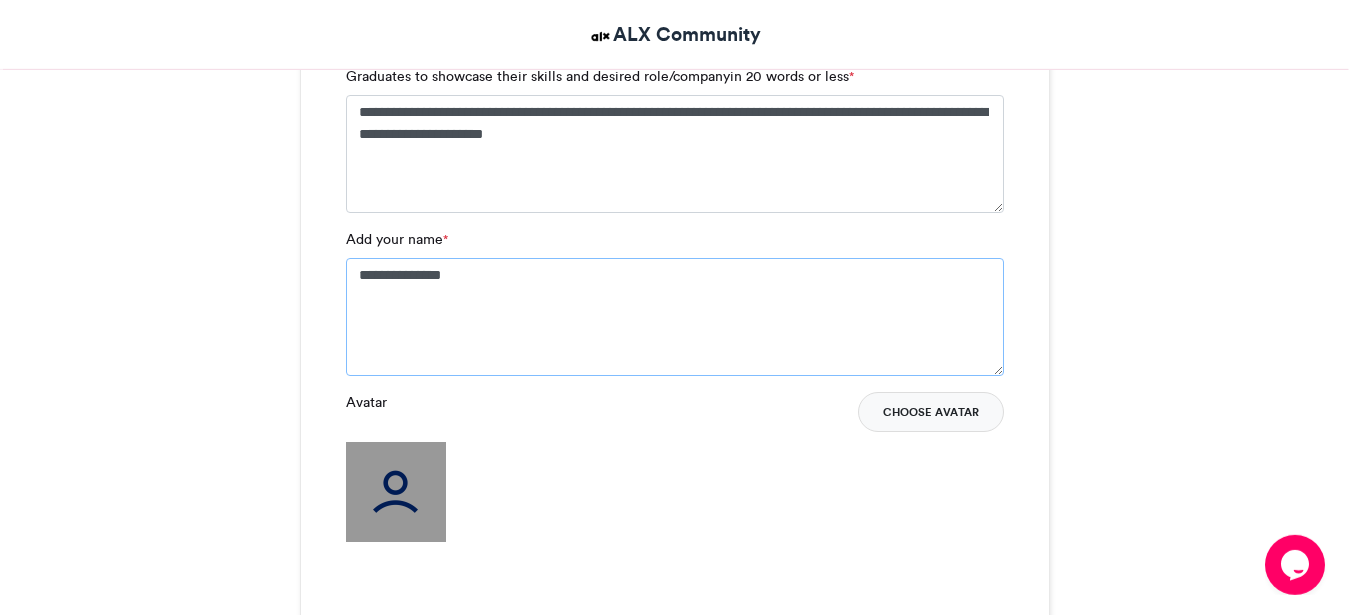 type on "**********" 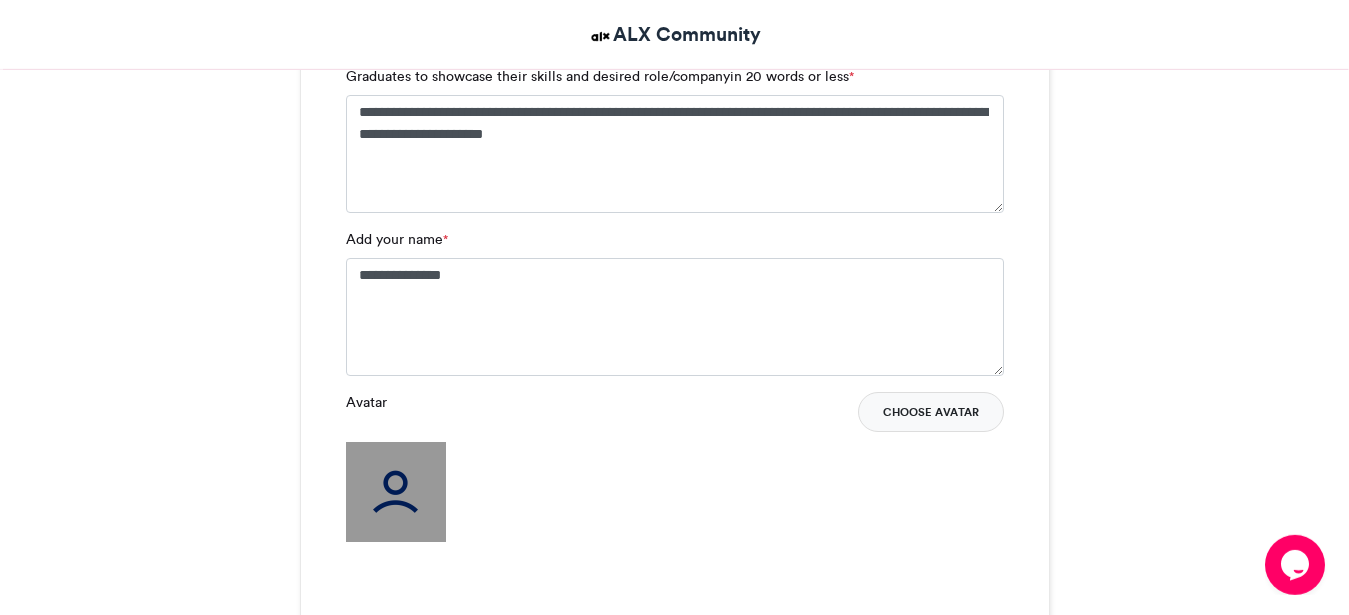 click on "Choose Avatar" at bounding box center (931, 412) 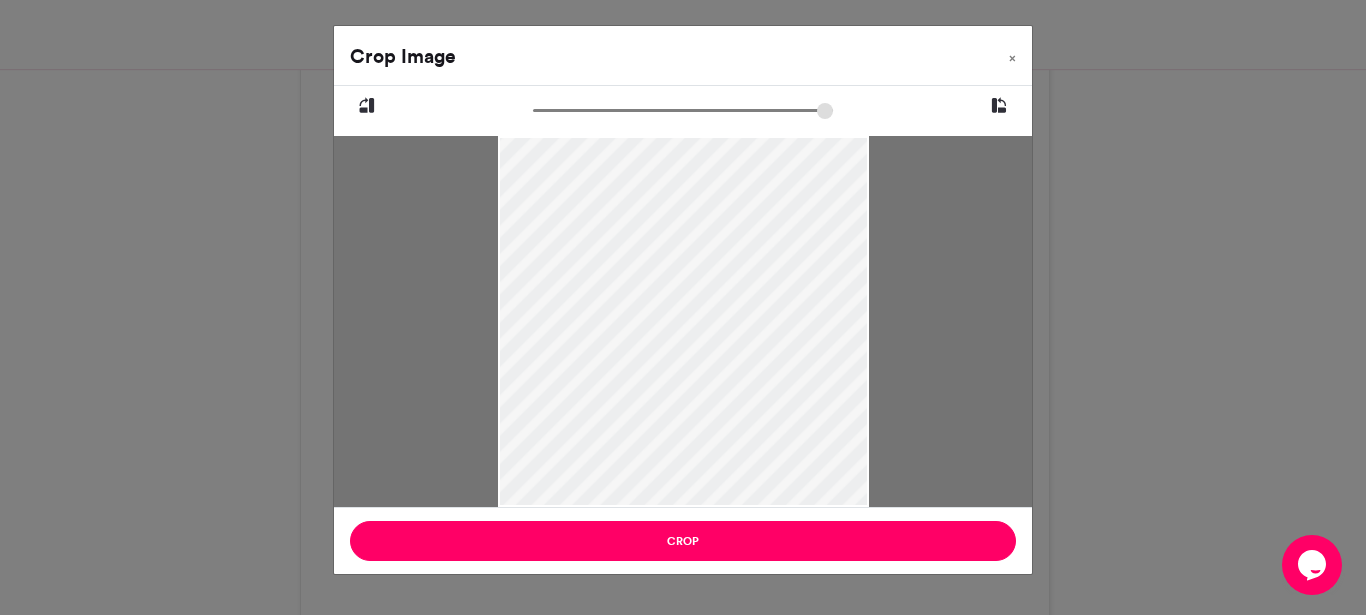drag, startPoint x: 837, startPoint y: 457, endPoint x: 829, endPoint y: 389, distance: 68.46897 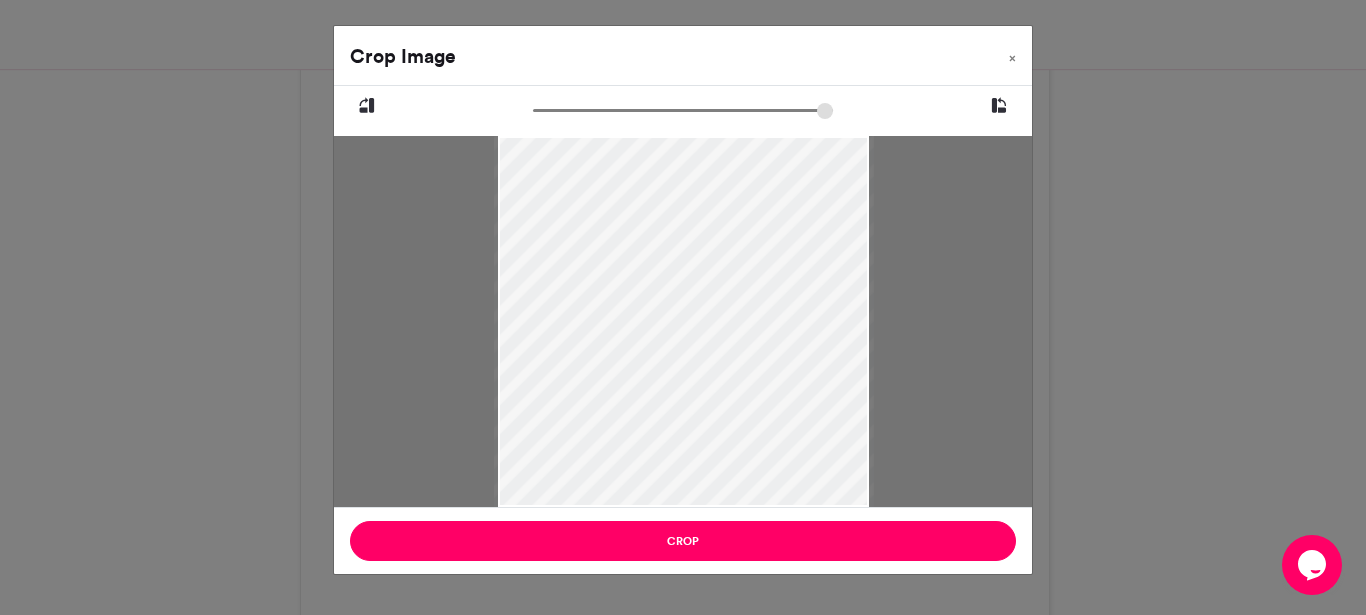 type on "******" 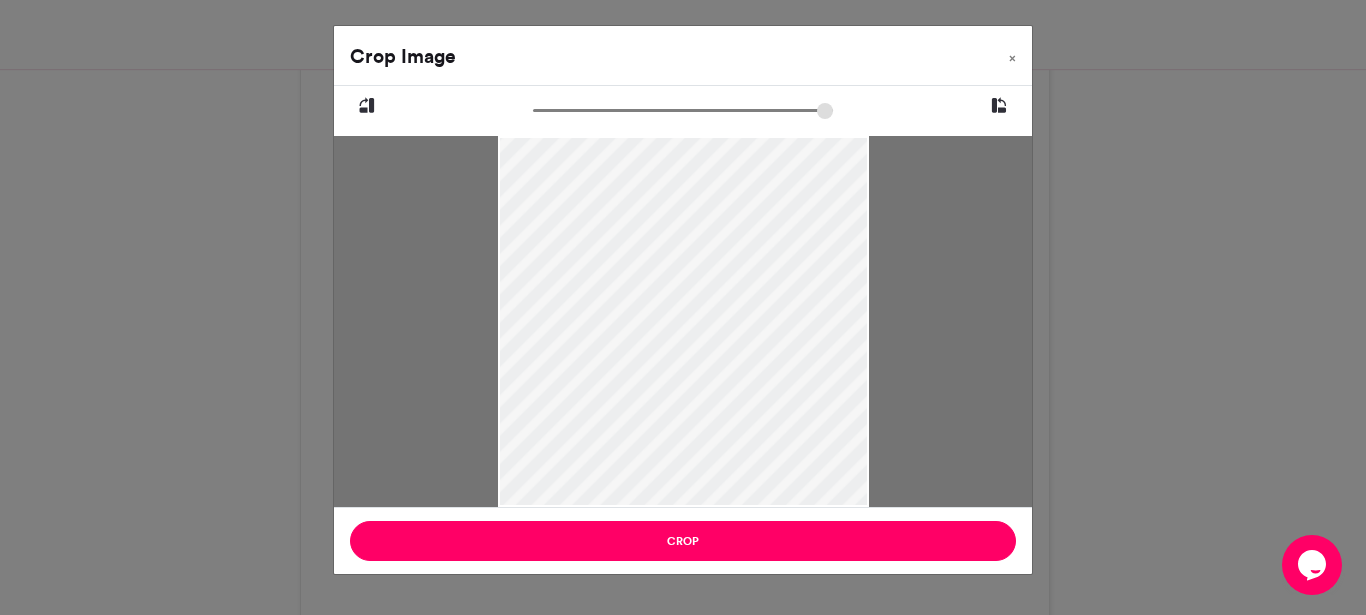 drag, startPoint x: 540, startPoint y: 115, endPoint x: 520, endPoint y: 117, distance: 20.09975 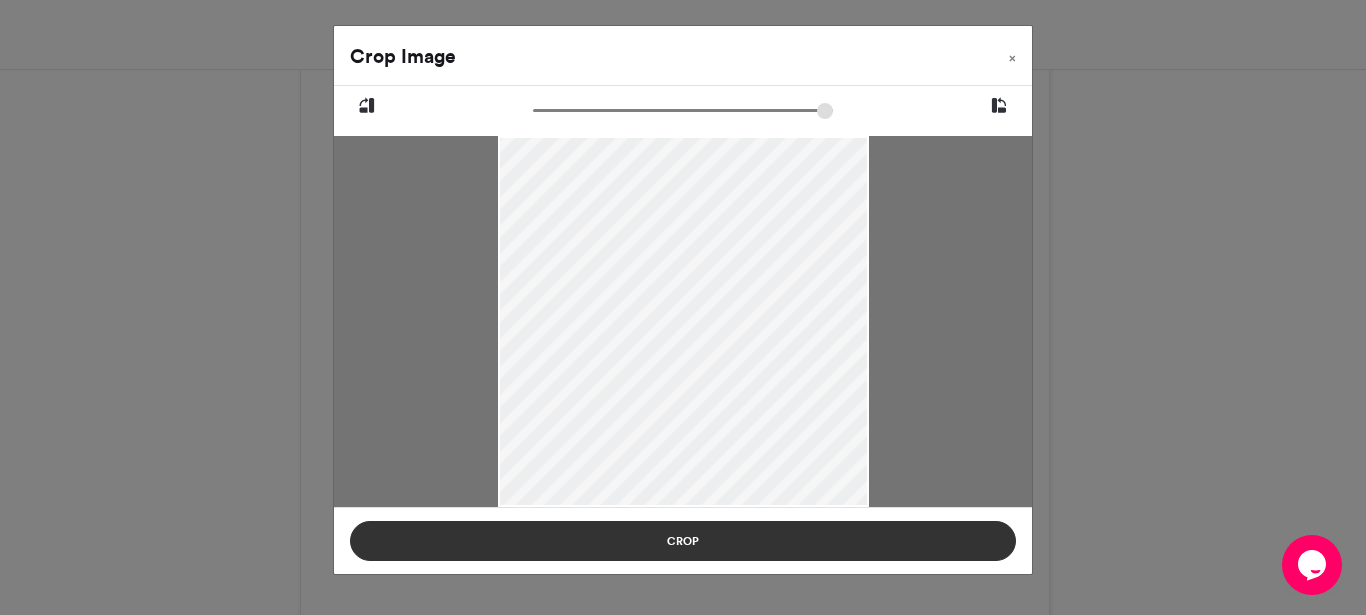click on "Crop" at bounding box center (683, 541) 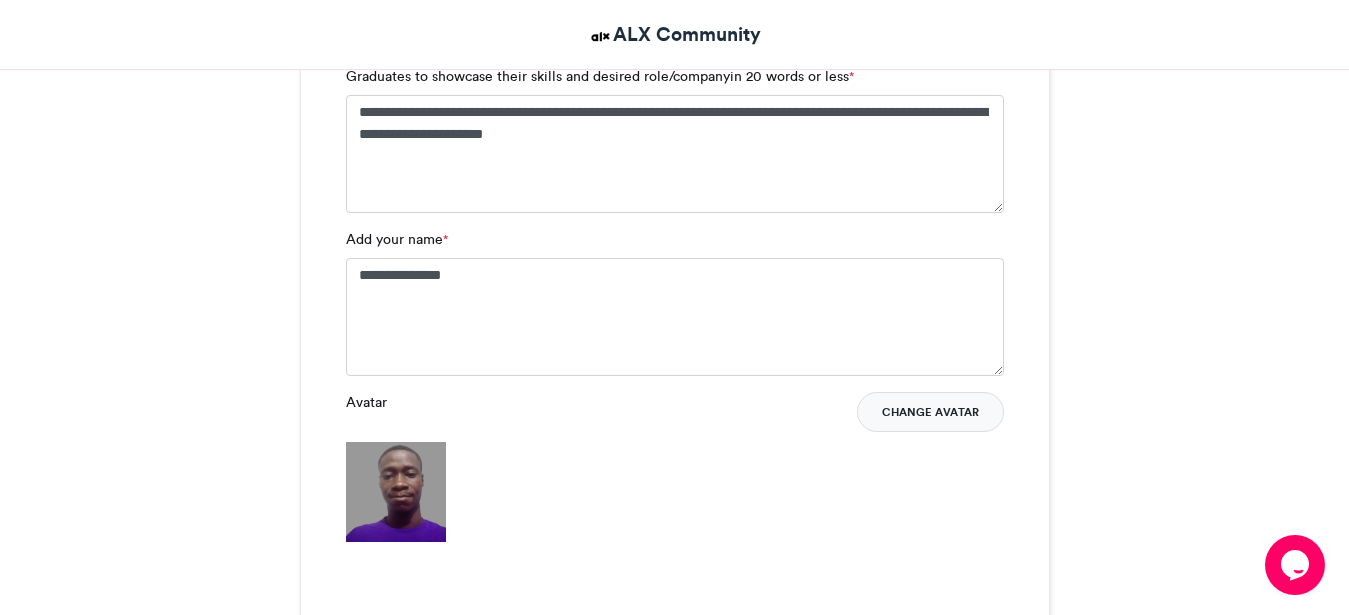 click on "Change Avatar" at bounding box center [930, 412] 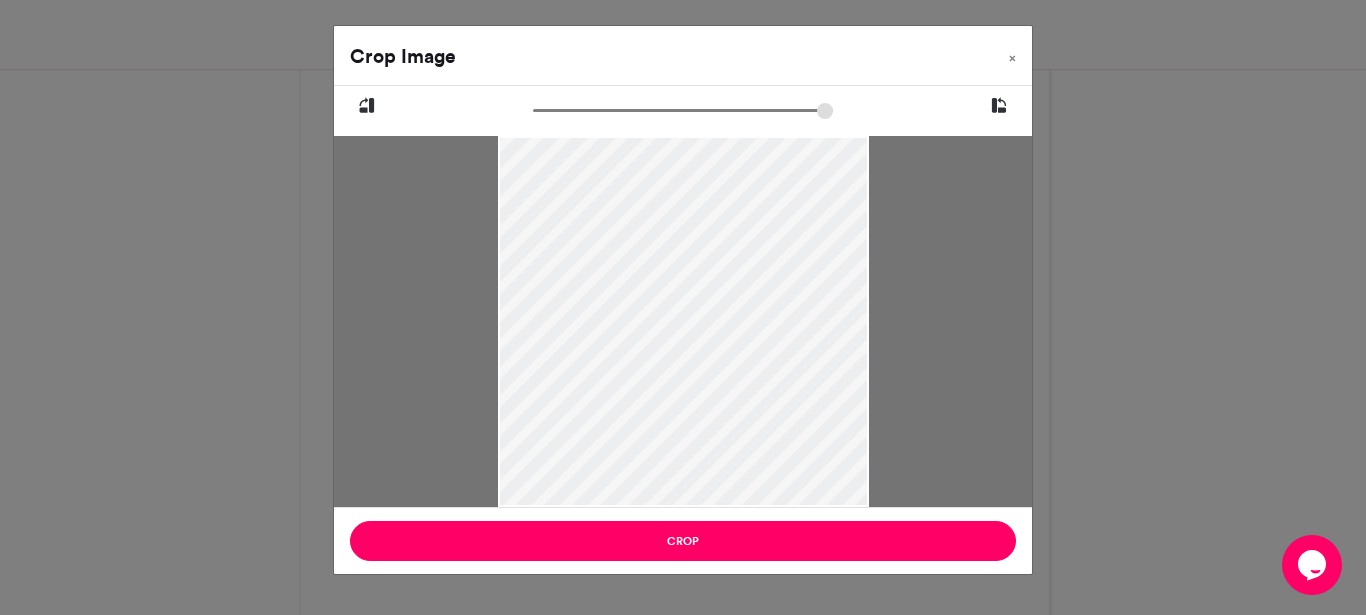 drag, startPoint x: 691, startPoint y: 362, endPoint x: 681, endPoint y: 263, distance: 99.50377 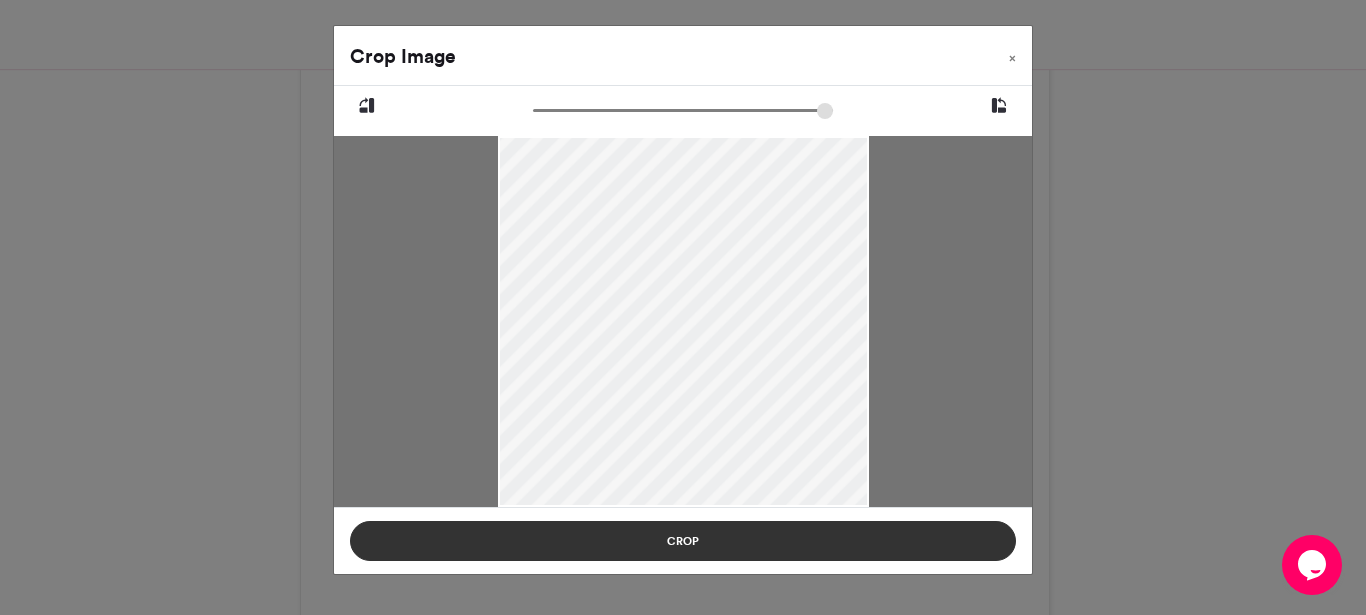 click on "Crop" at bounding box center [683, 541] 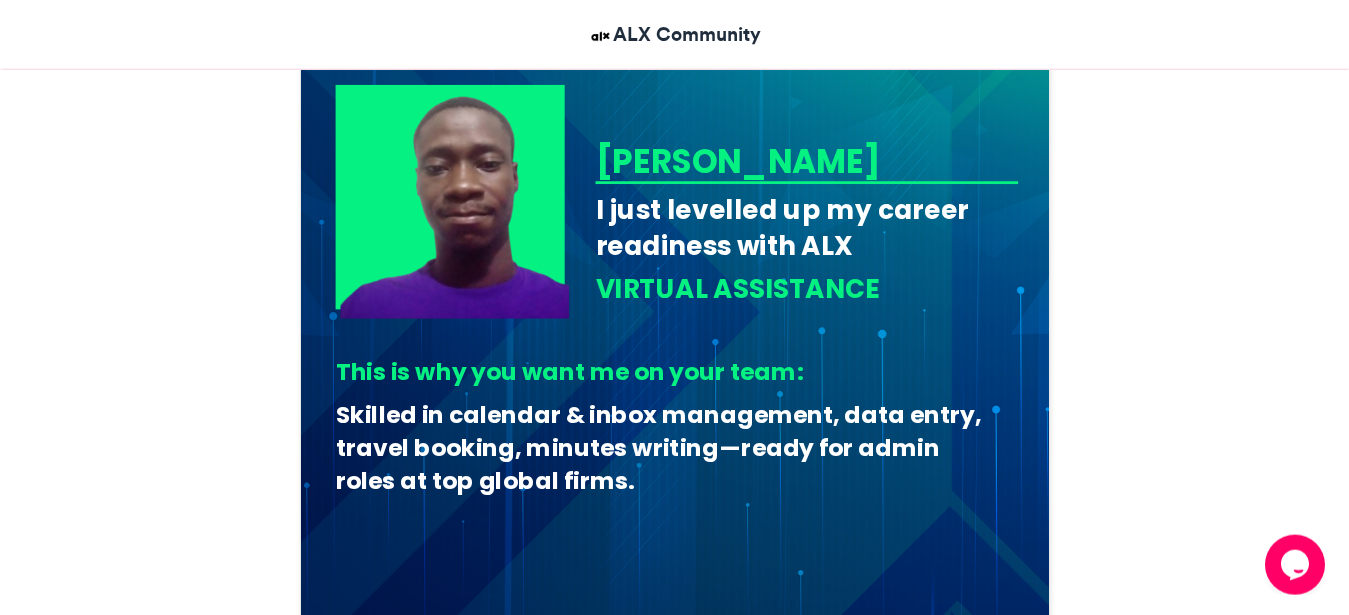 scroll, scrollTop: 981, scrollLeft: 0, axis: vertical 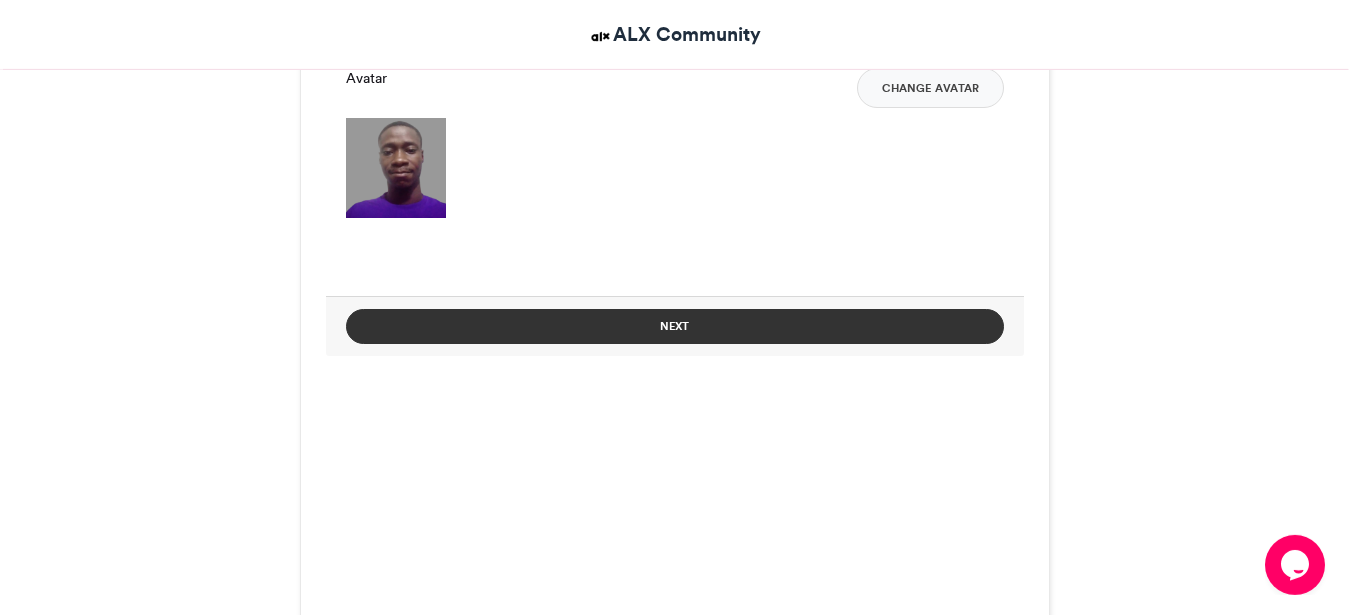 click on "Next" at bounding box center [675, 326] 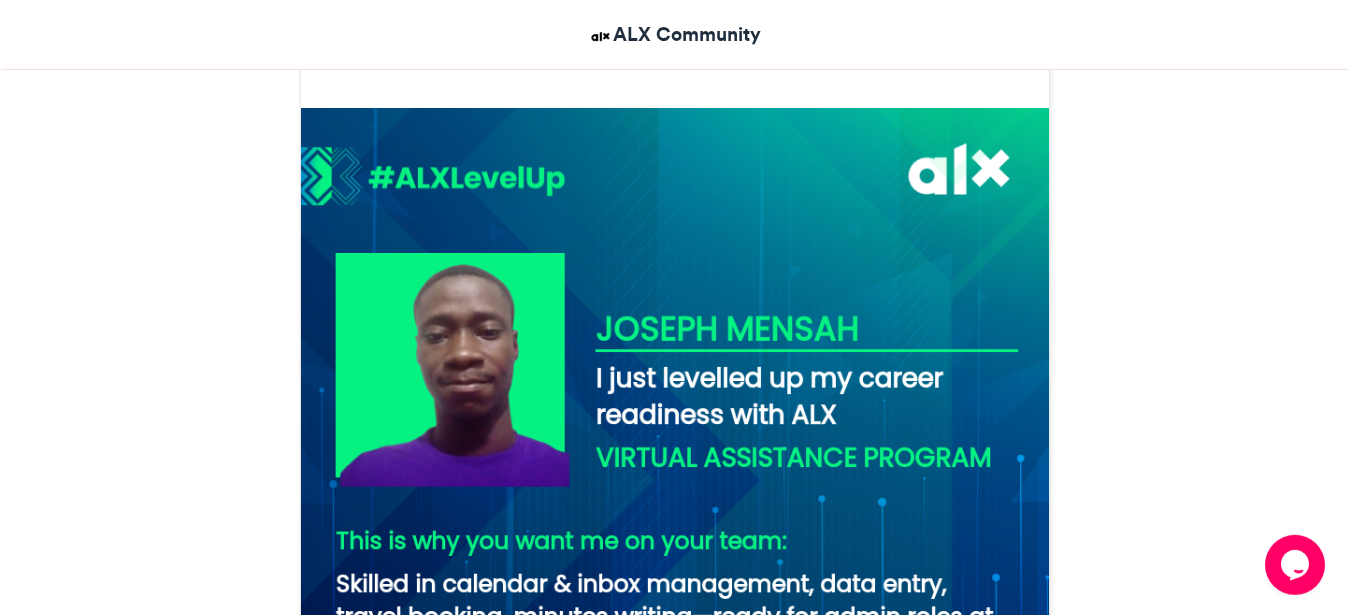 scroll, scrollTop: 829, scrollLeft: 0, axis: vertical 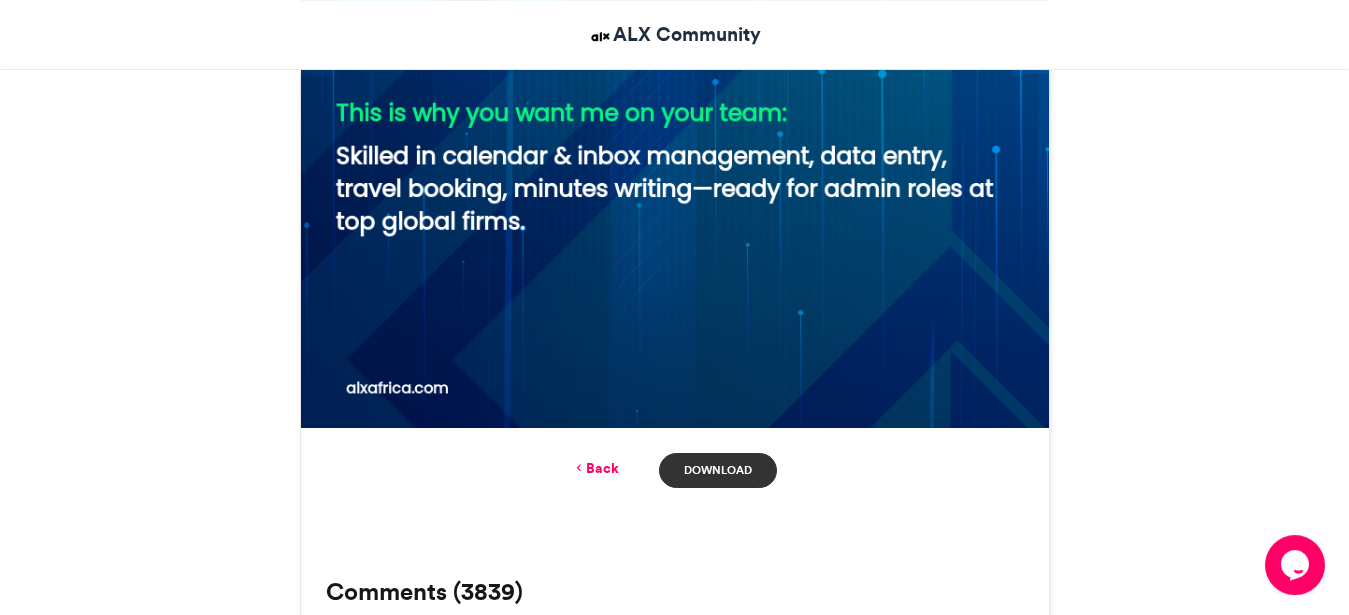 click on "Download" at bounding box center (717, 470) 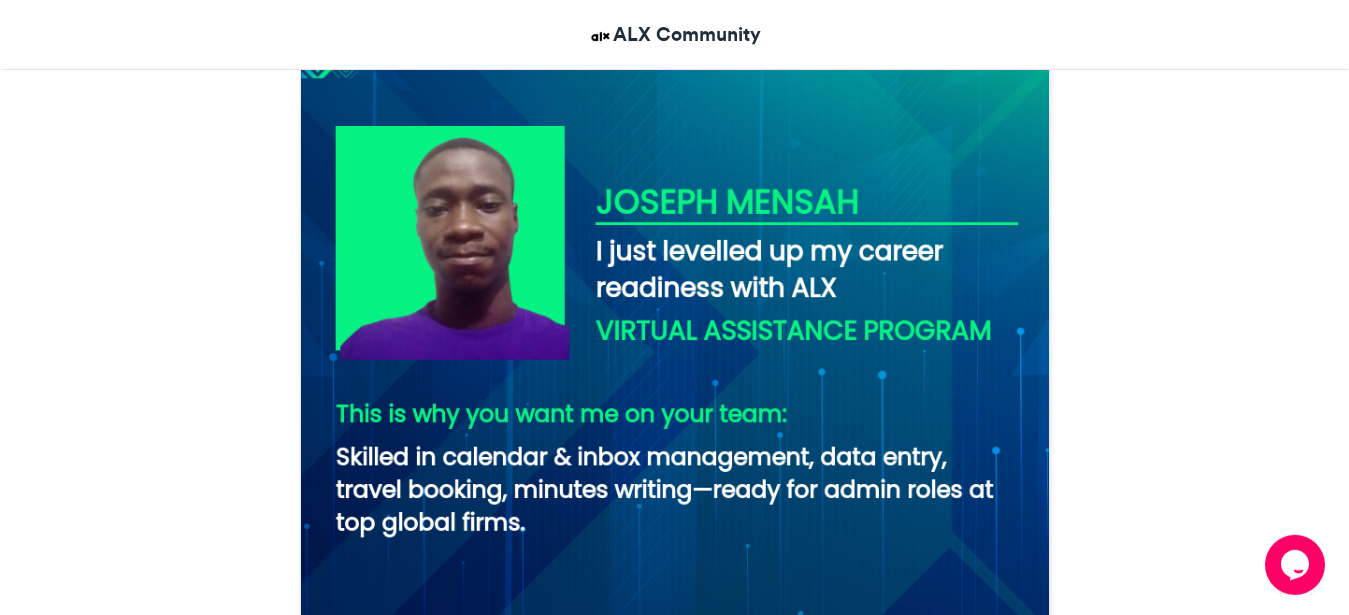 scroll, scrollTop: 1009, scrollLeft: 0, axis: vertical 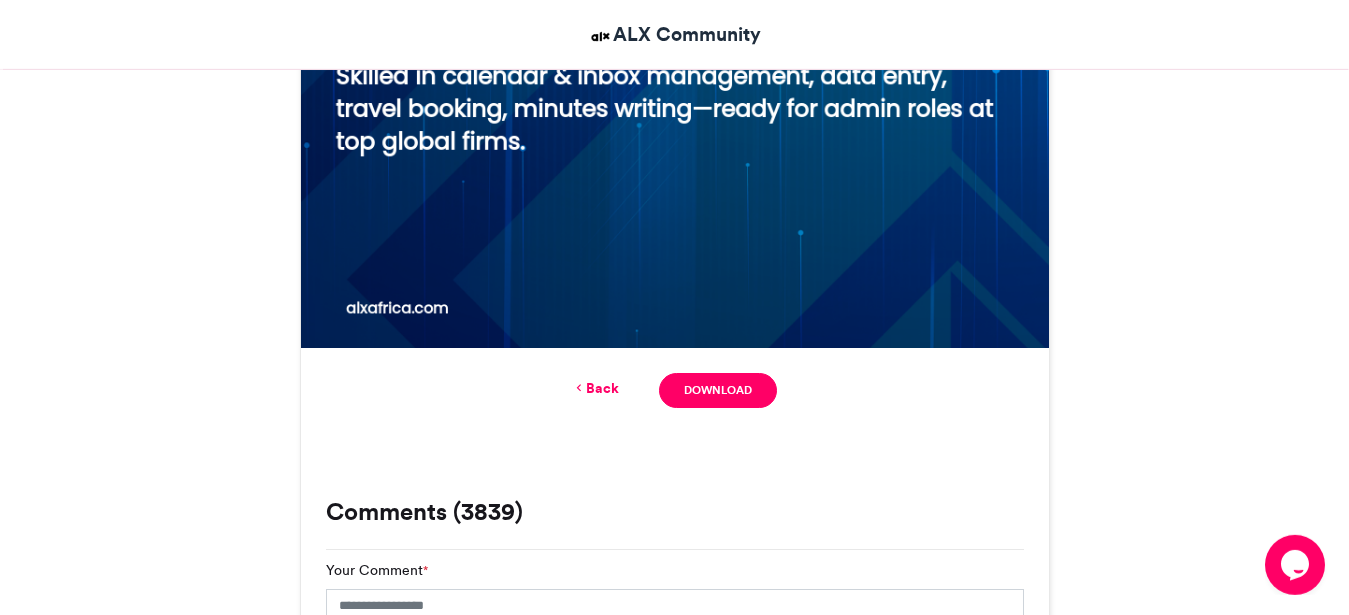 click at bounding box center (579, 388) 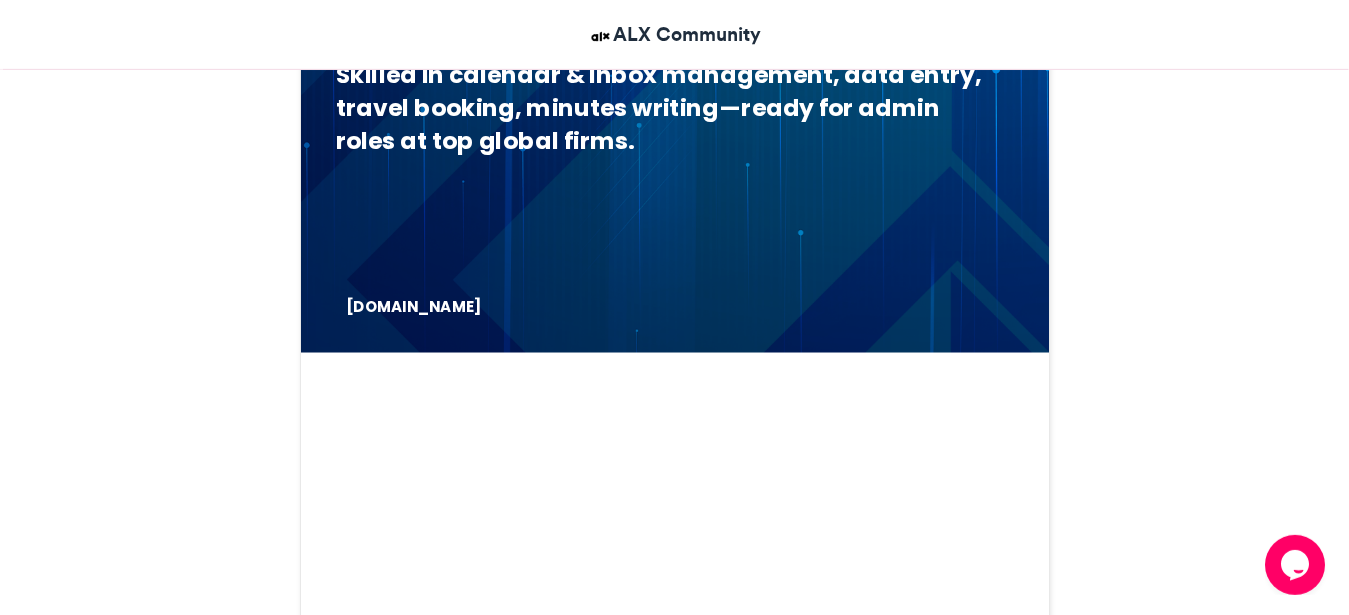 scroll, scrollTop: 2779, scrollLeft: 0, axis: vertical 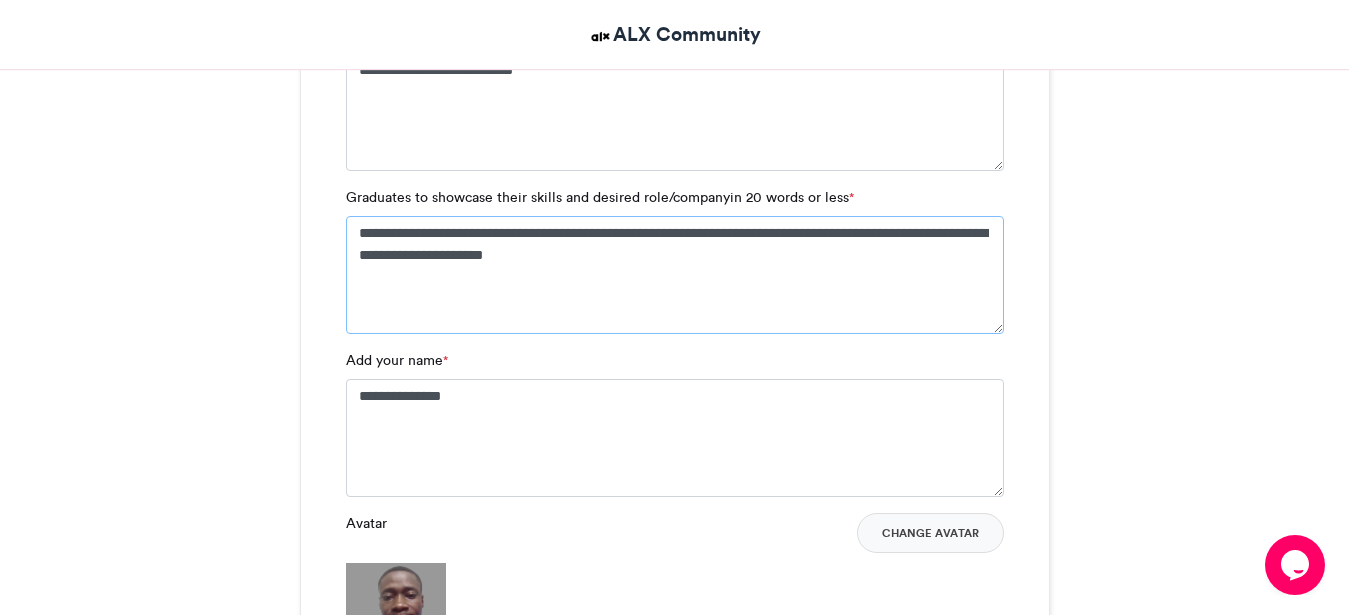 click on "**********" at bounding box center (675, 275) 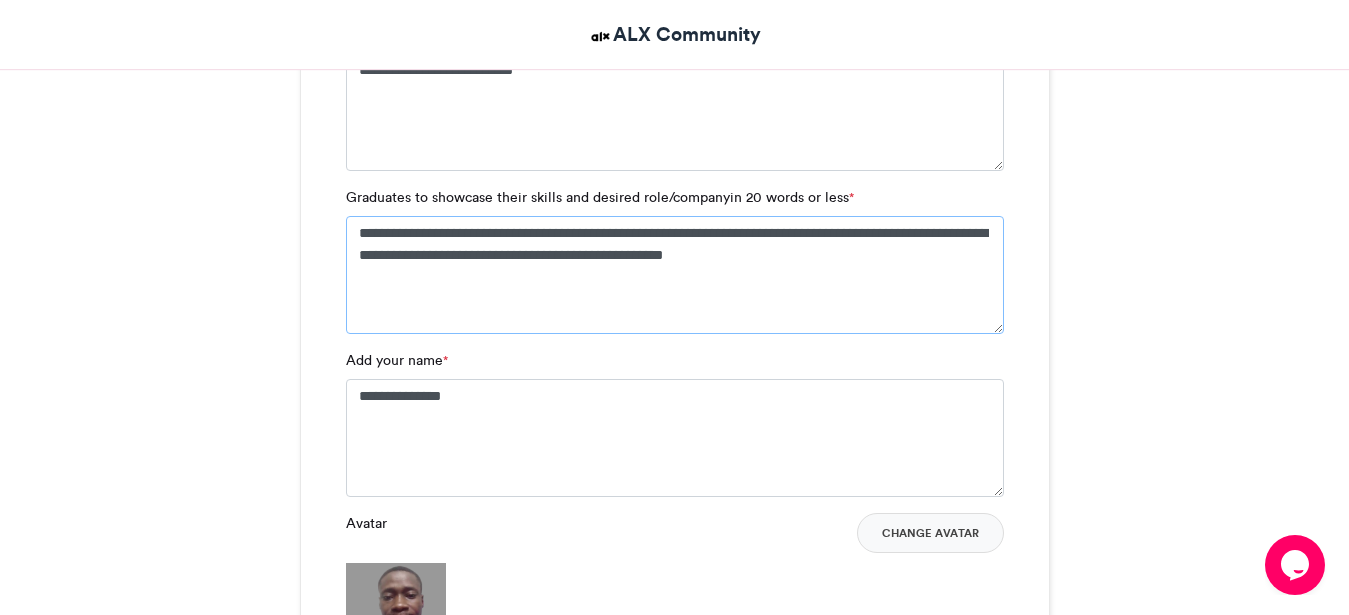 type on "**********" 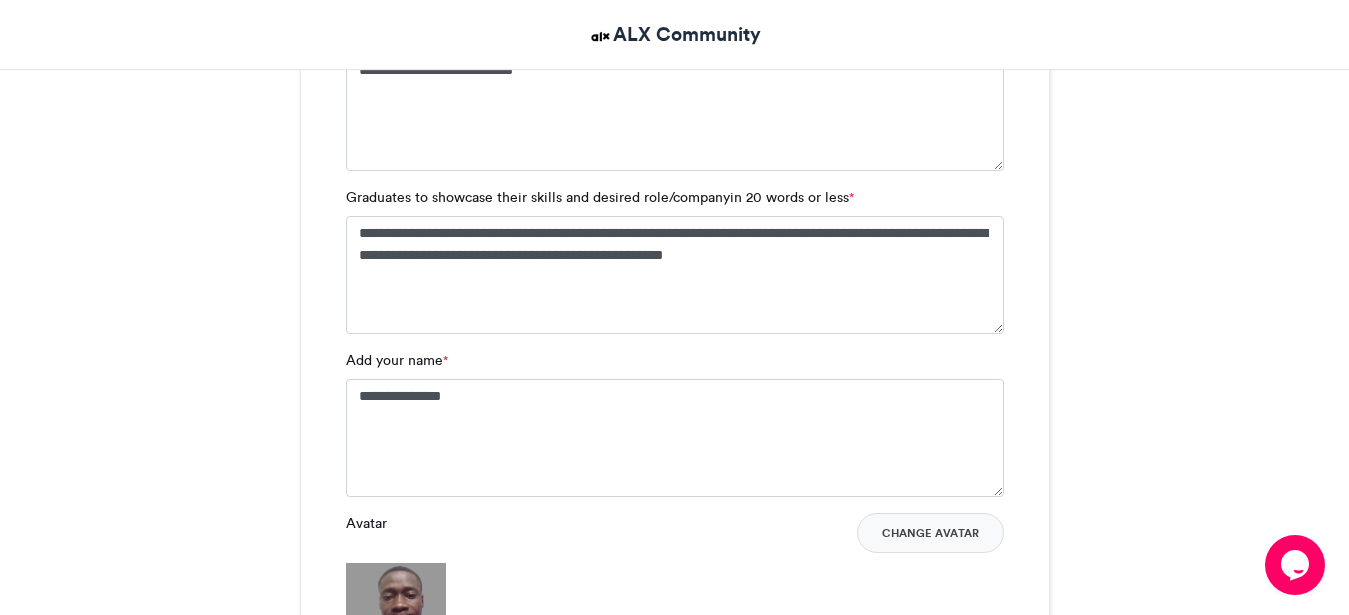click on "#ALXLevelUp
ALX Community
[DATE]
44341 Views 18765  Entries 3839" at bounding box center (674, 466) 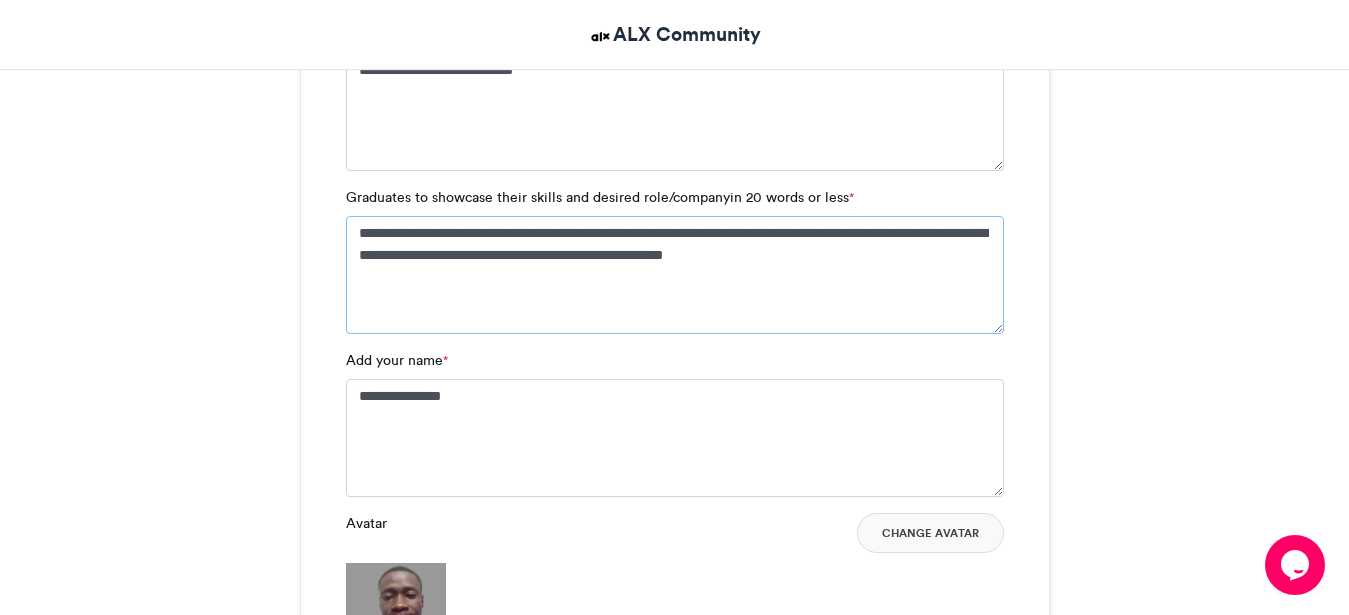 drag, startPoint x: 483, startPoint y: 252, endPoint x: 568, endPoint y: 260, distance: 85.37564 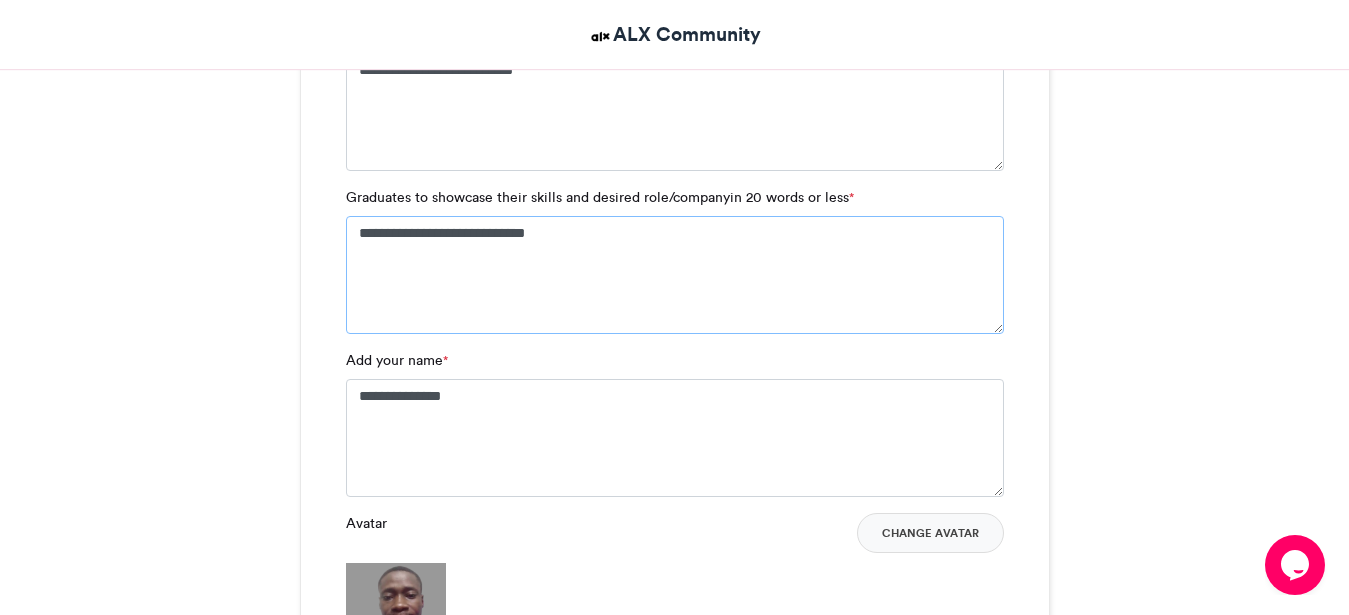 paste on "**********" 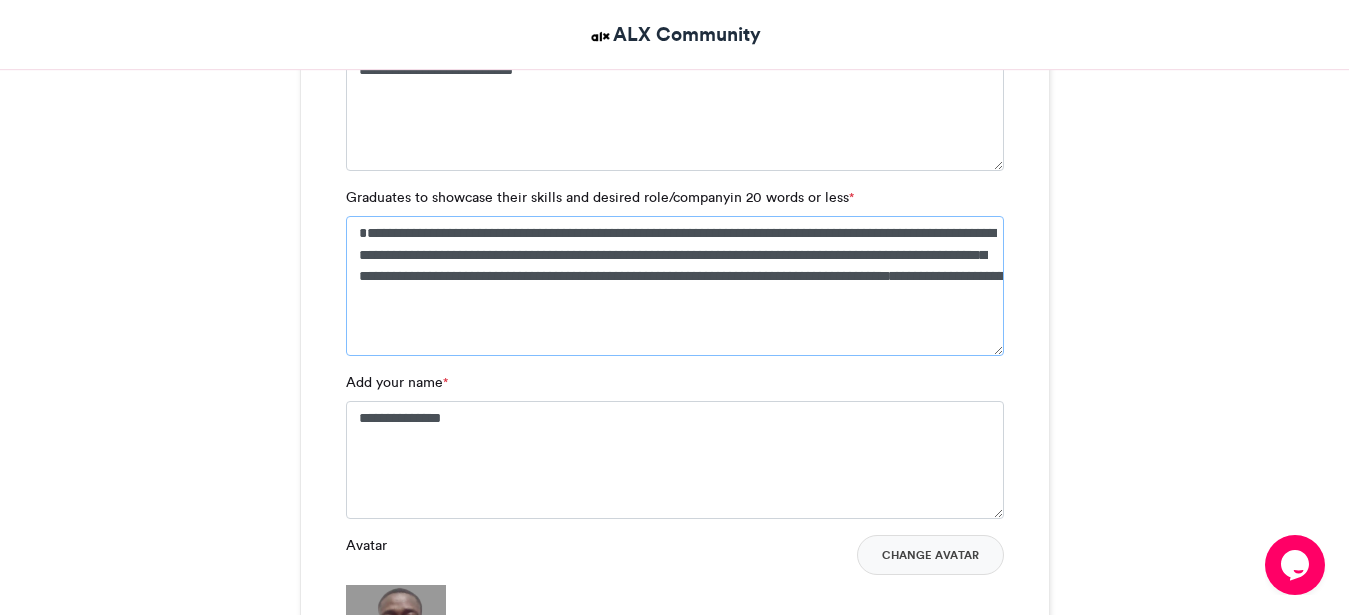 click on "**********" at bounding box center (675, 286) 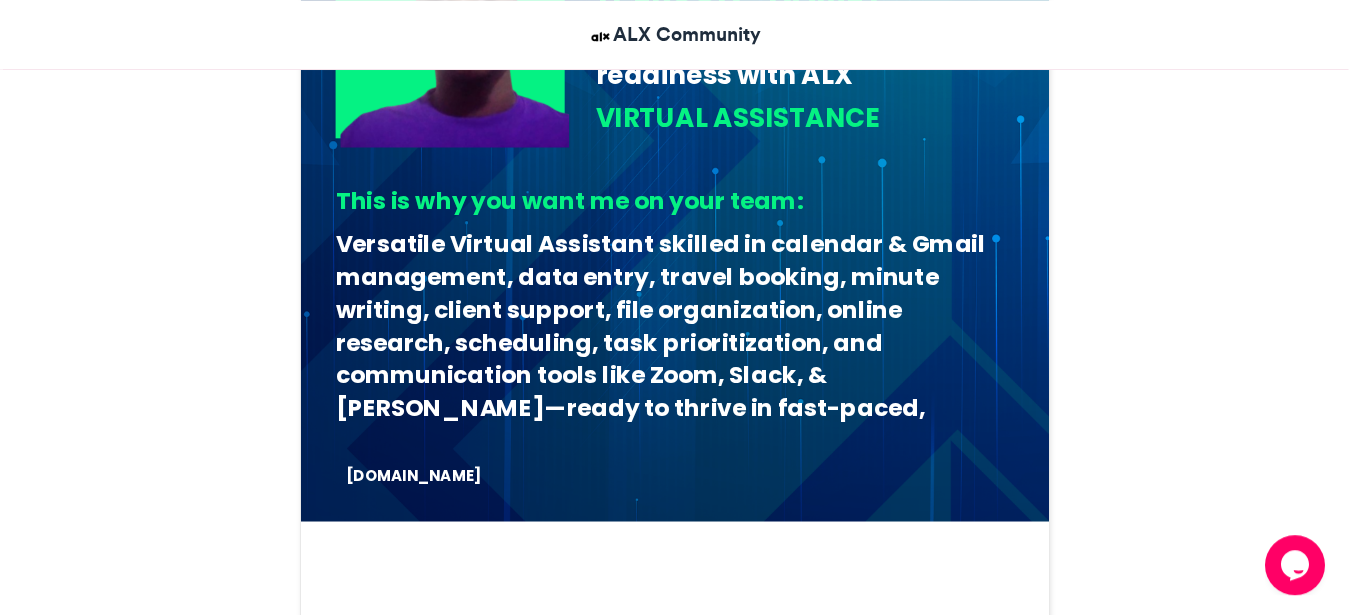 scroll, scrollTop: 1152, scrollLeft: 0, axis: vertical 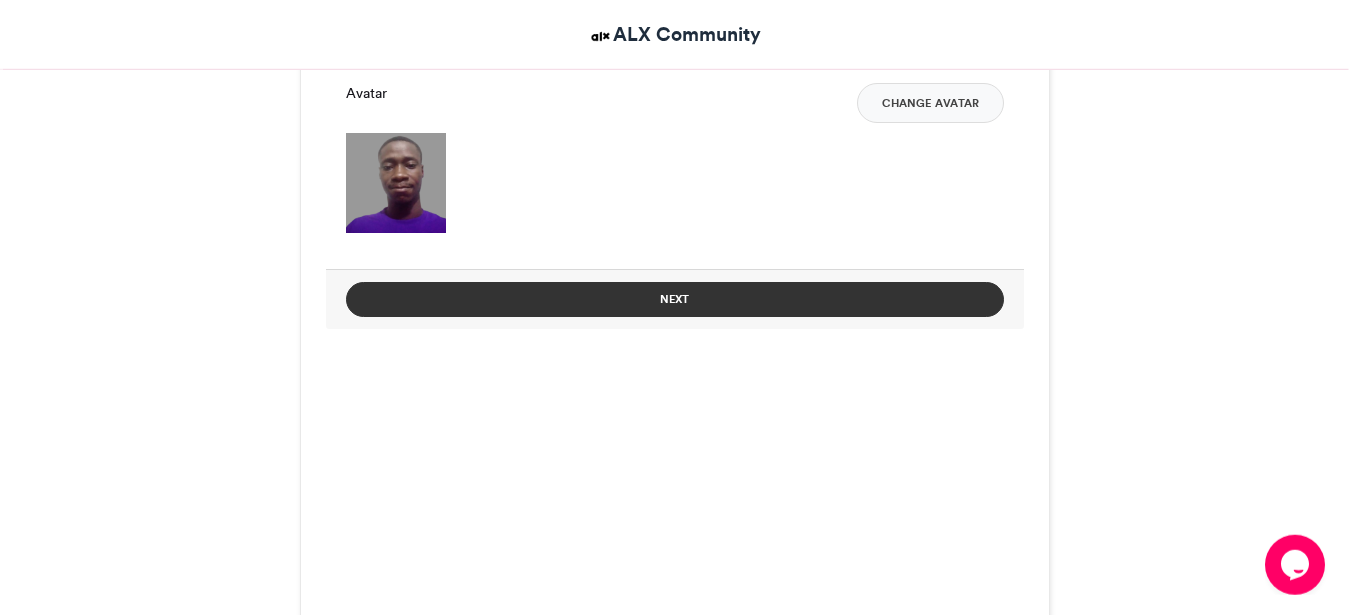 type on "**********" 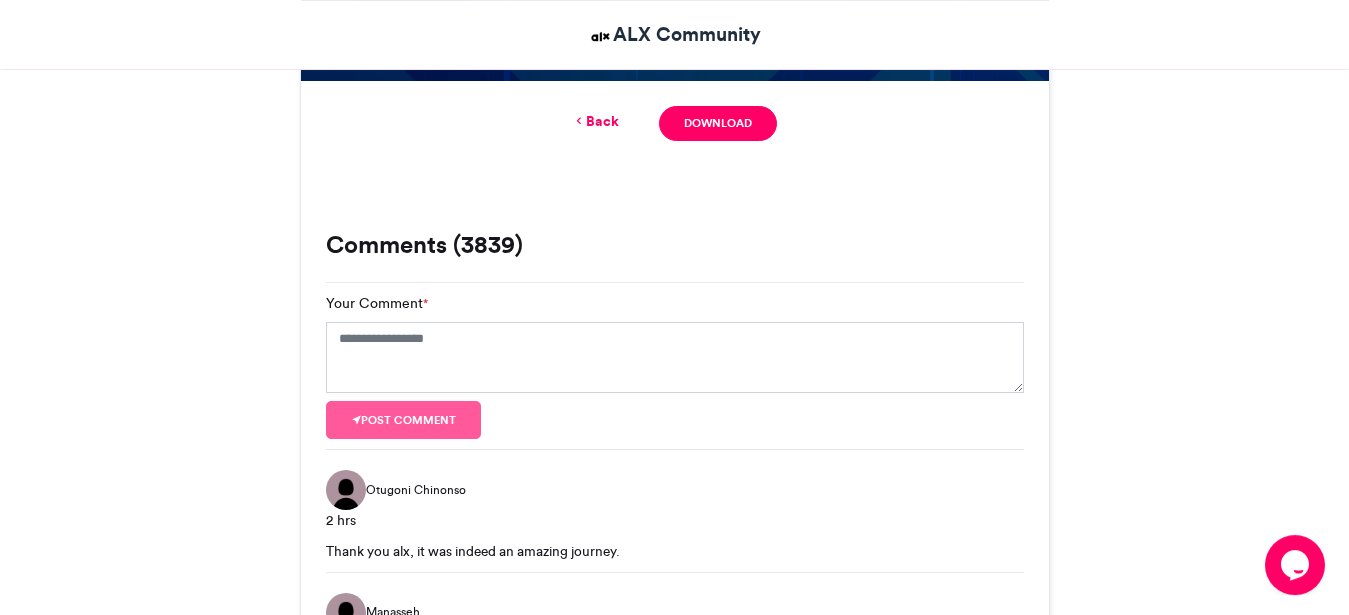 scroll, scrollTop: 1570, scrollLeft: 0, axis: vertical 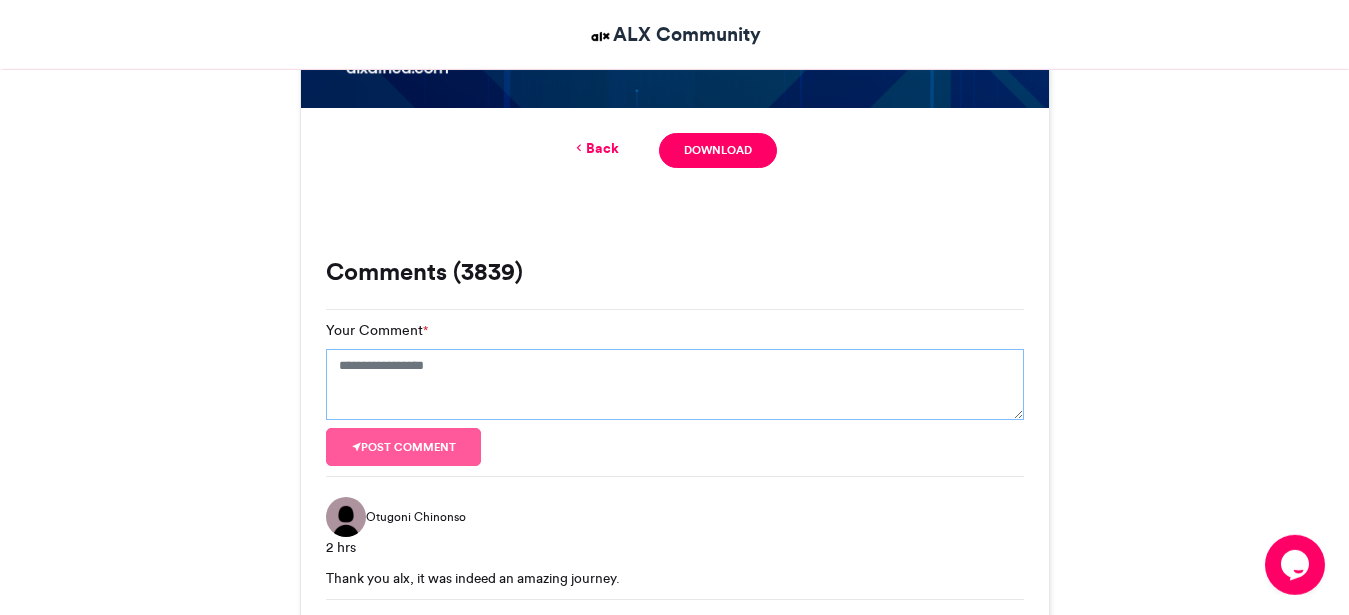 click on "Your Comment  *" at bounding box center [675, 385] 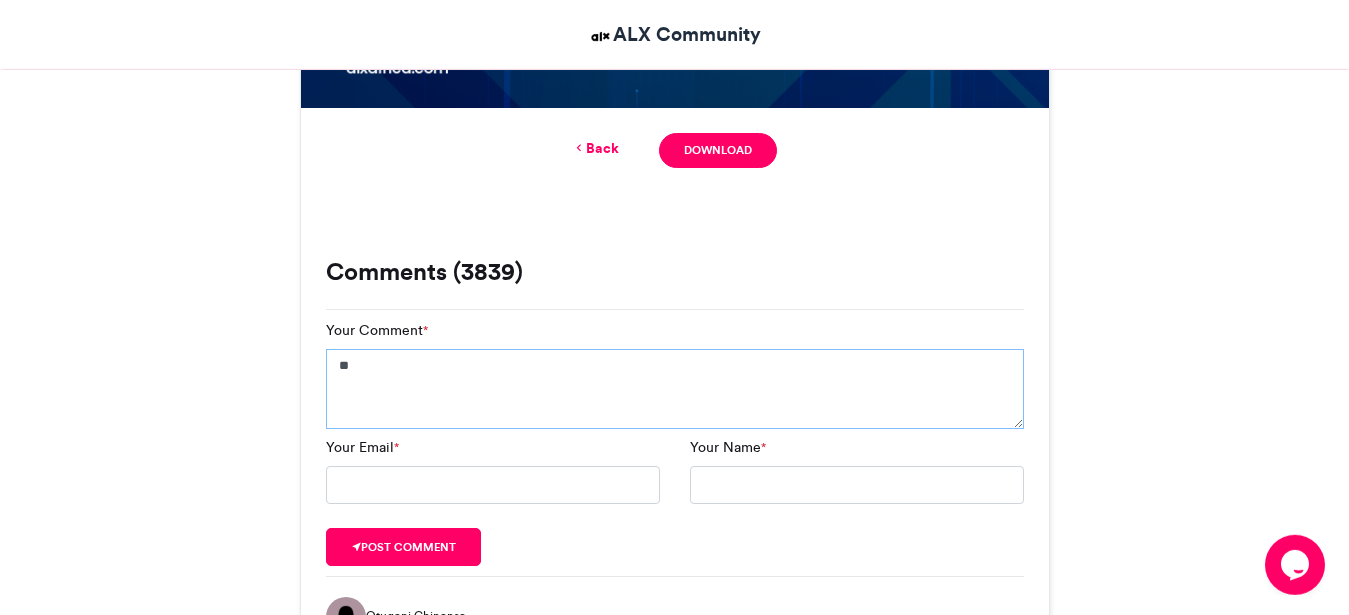 type on "*" 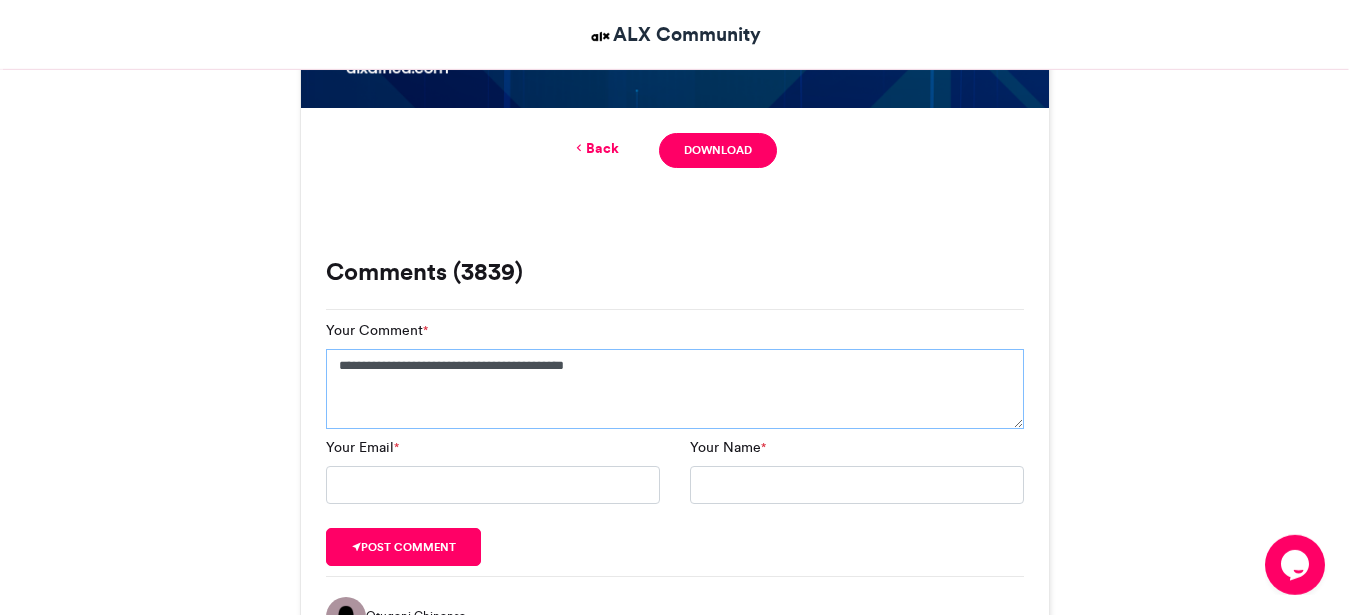 click on "**********" at bounding box center (675, 389) 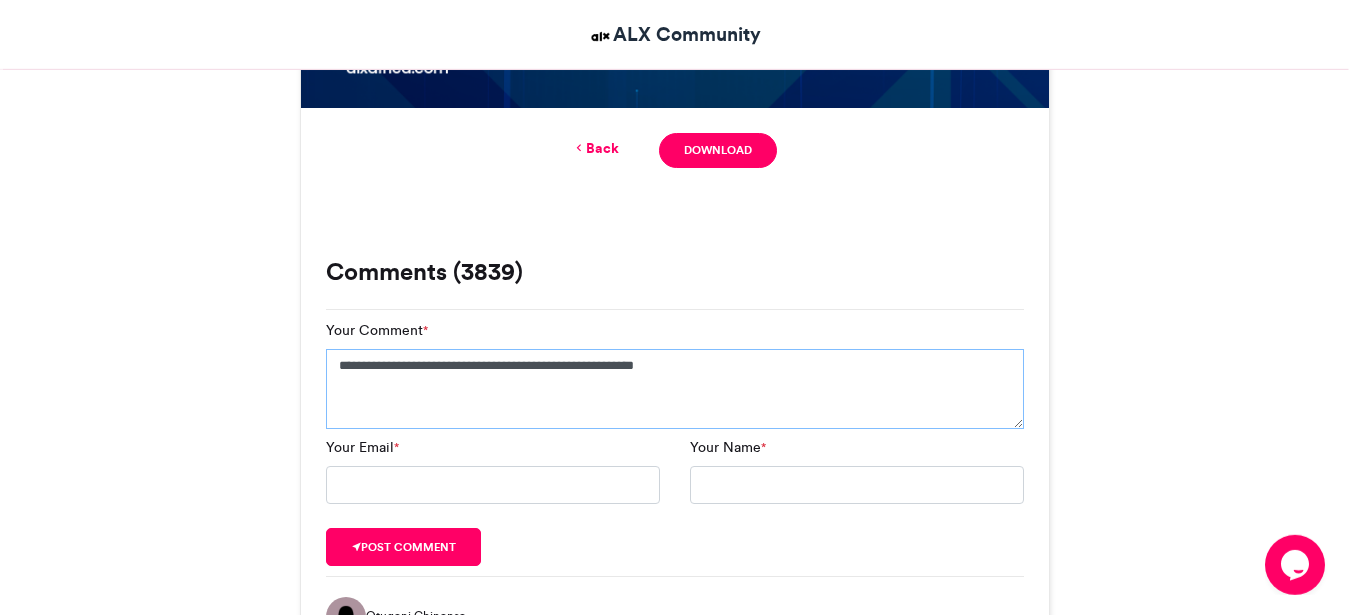 click on "**********" at bounding box center (675, 389) 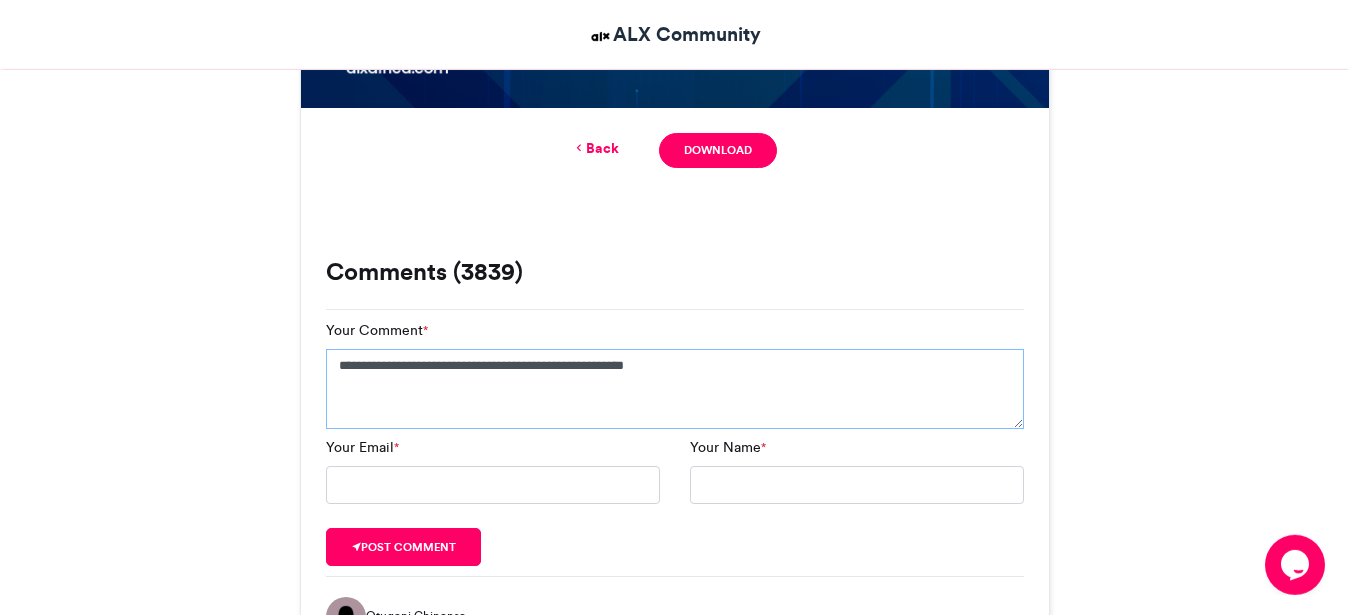 type on "**********" 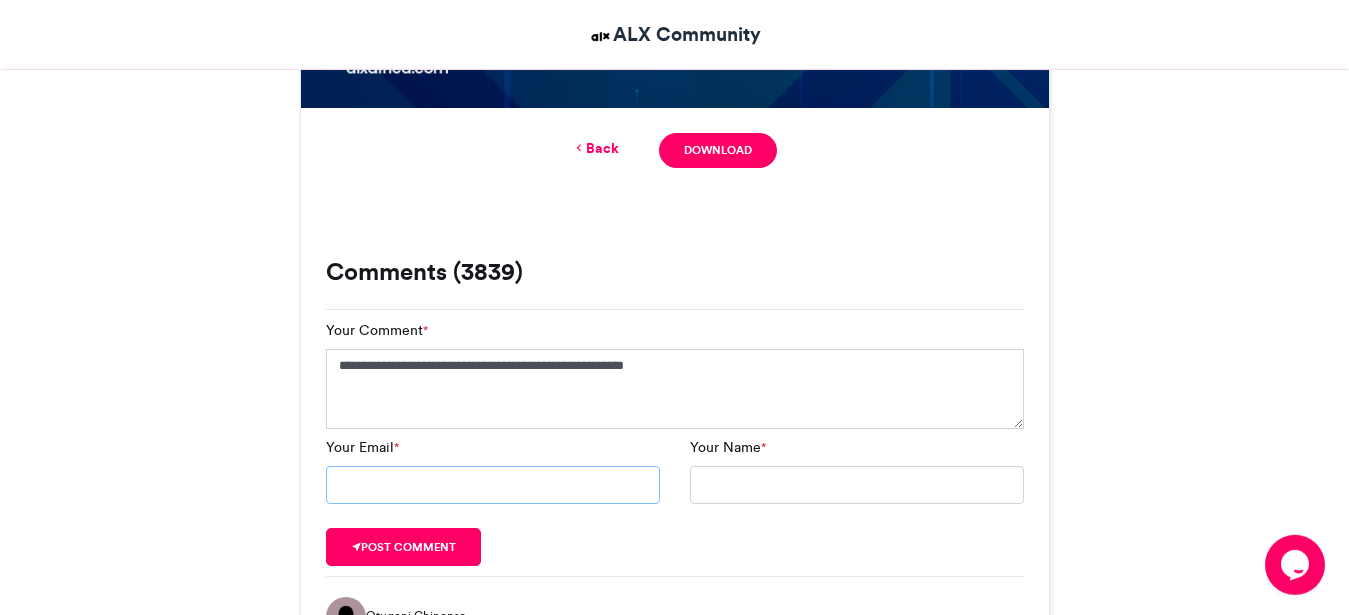 click on "Your Email  *" at bounding box center (493, 485) 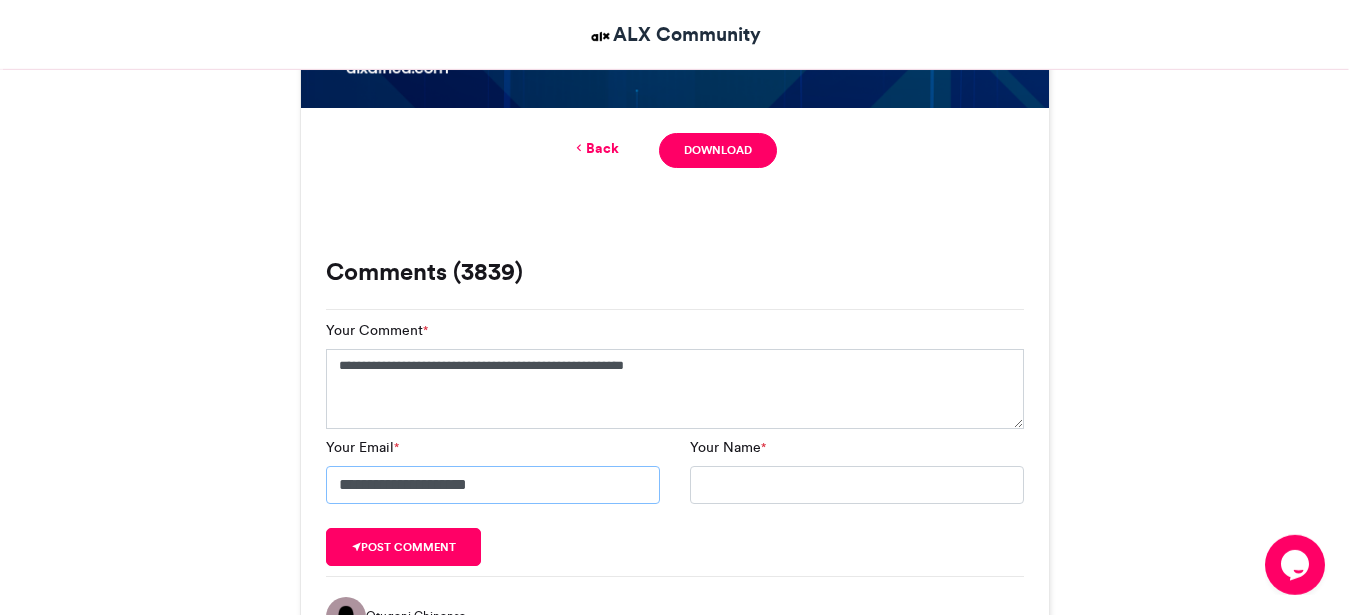 type on "**********" 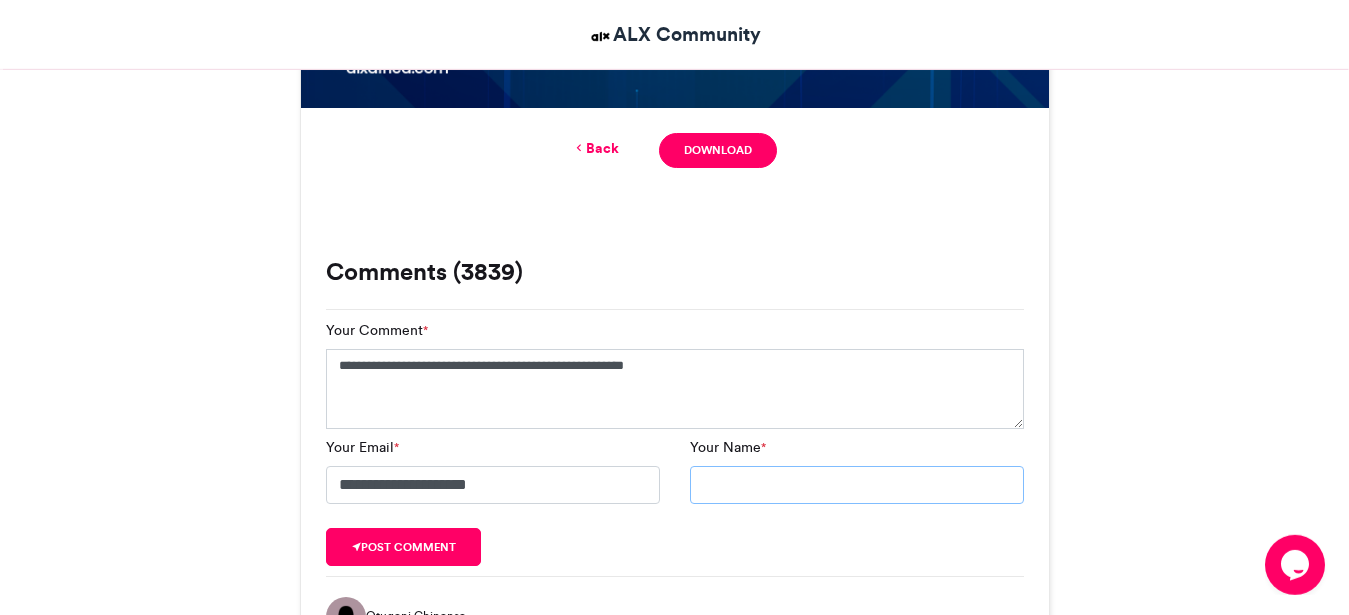 click on "Your Name  *" at bounding box center [857, 485] 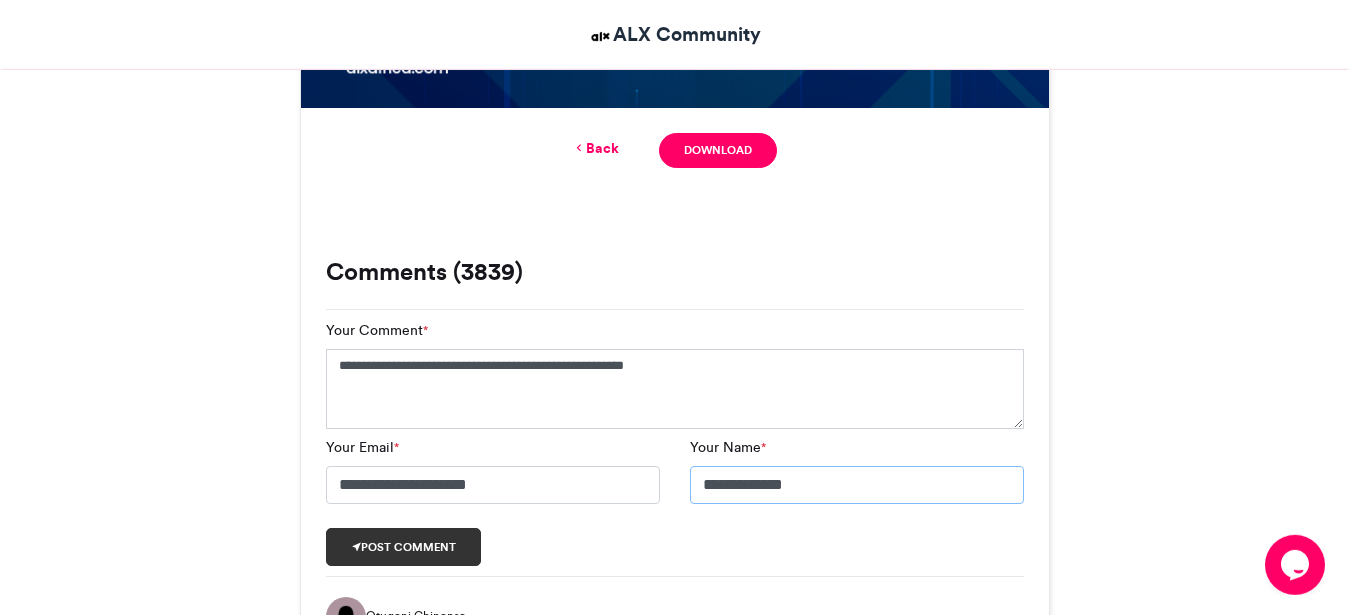 type on "**********" 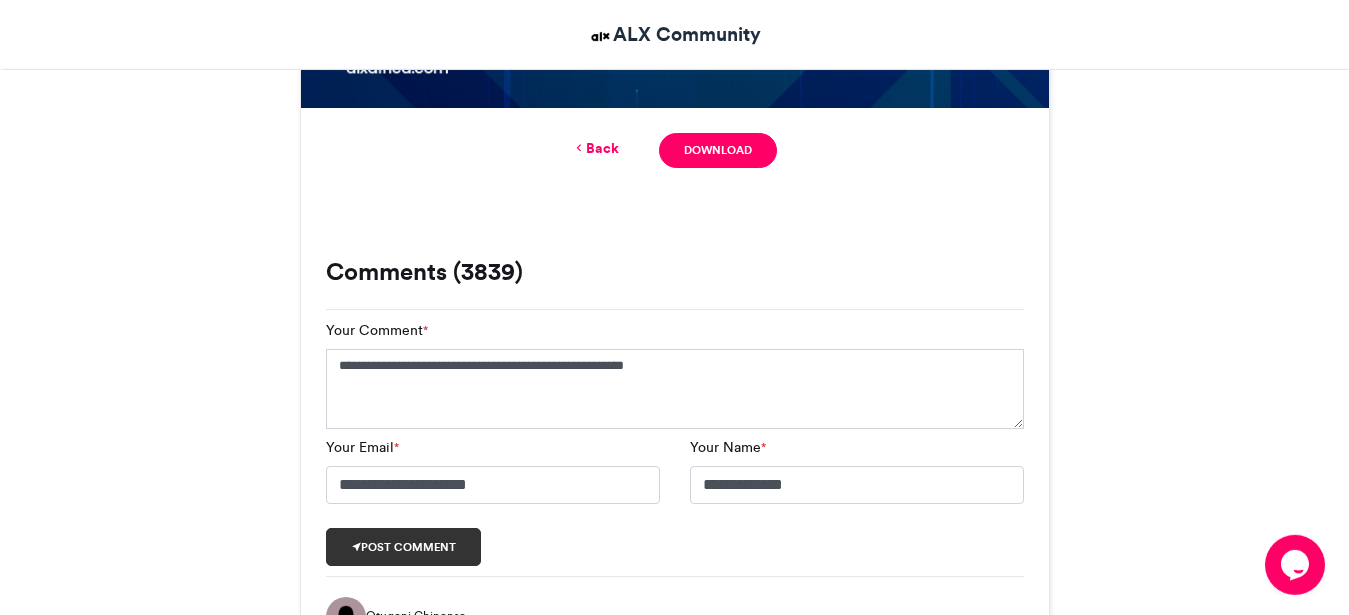 click on "Post comment" at bounding box center [404, 547] 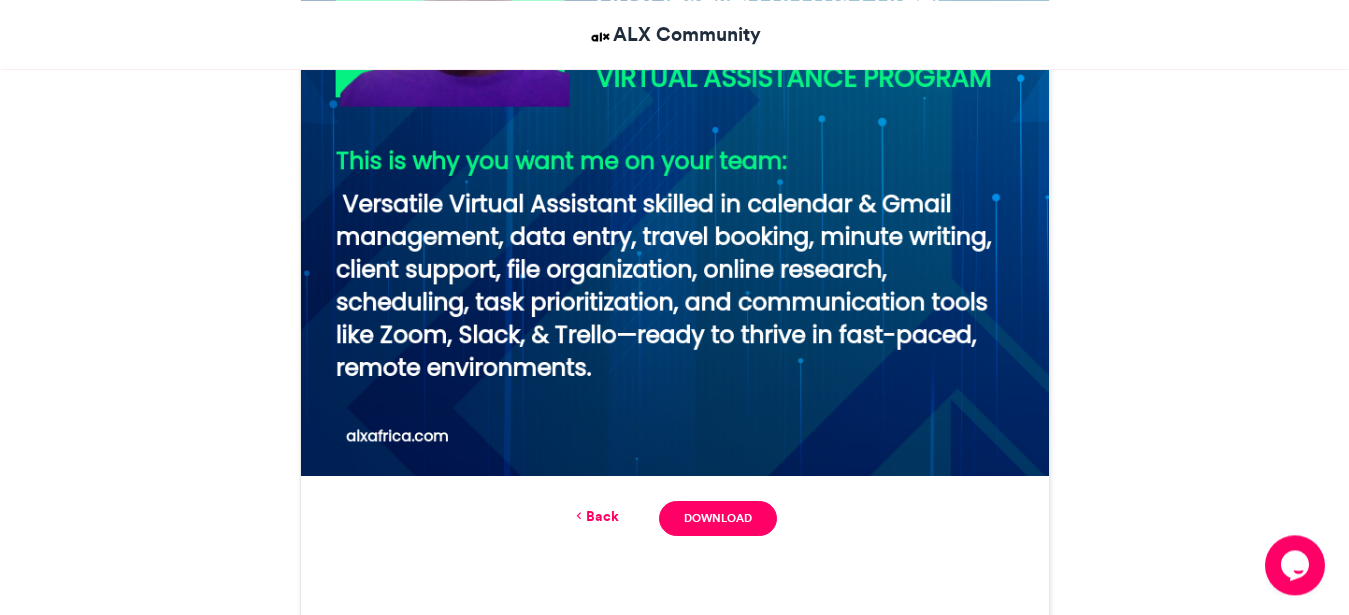 scroll, scrollTop: 1209, scrollLeft: 0, axis: vertical 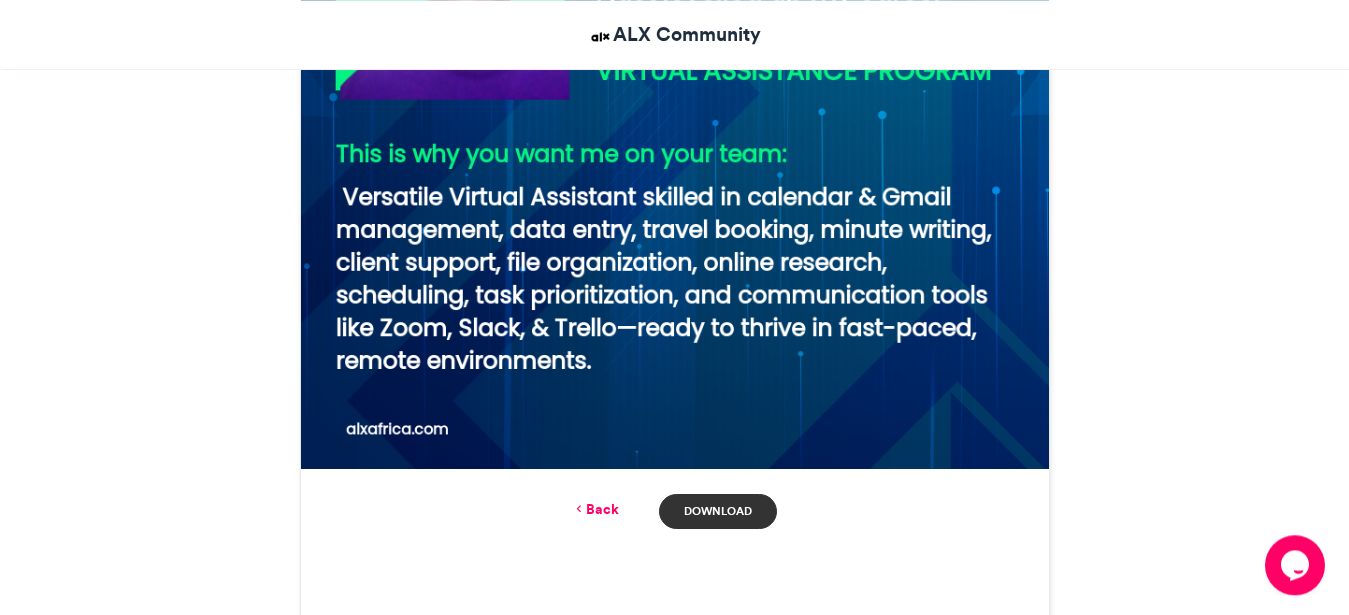 click on "Download" at bounding box center (717, 511) 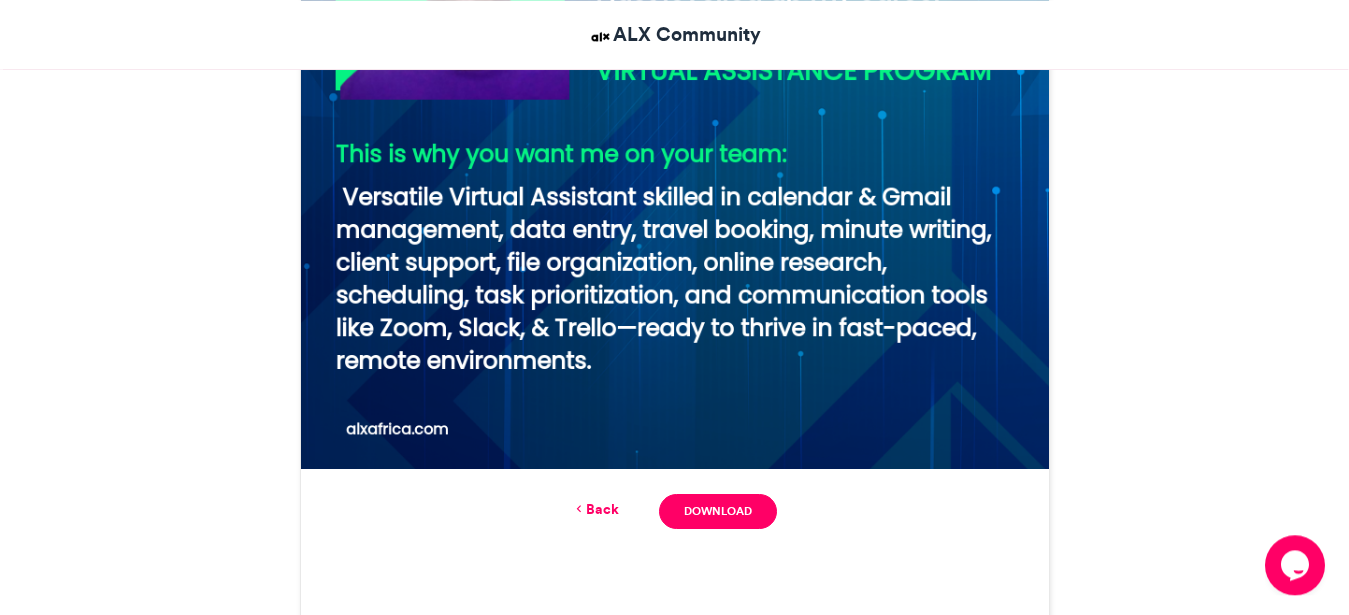scroll, scrollTop: 954, scrollLeft: 0, axis: vertical 